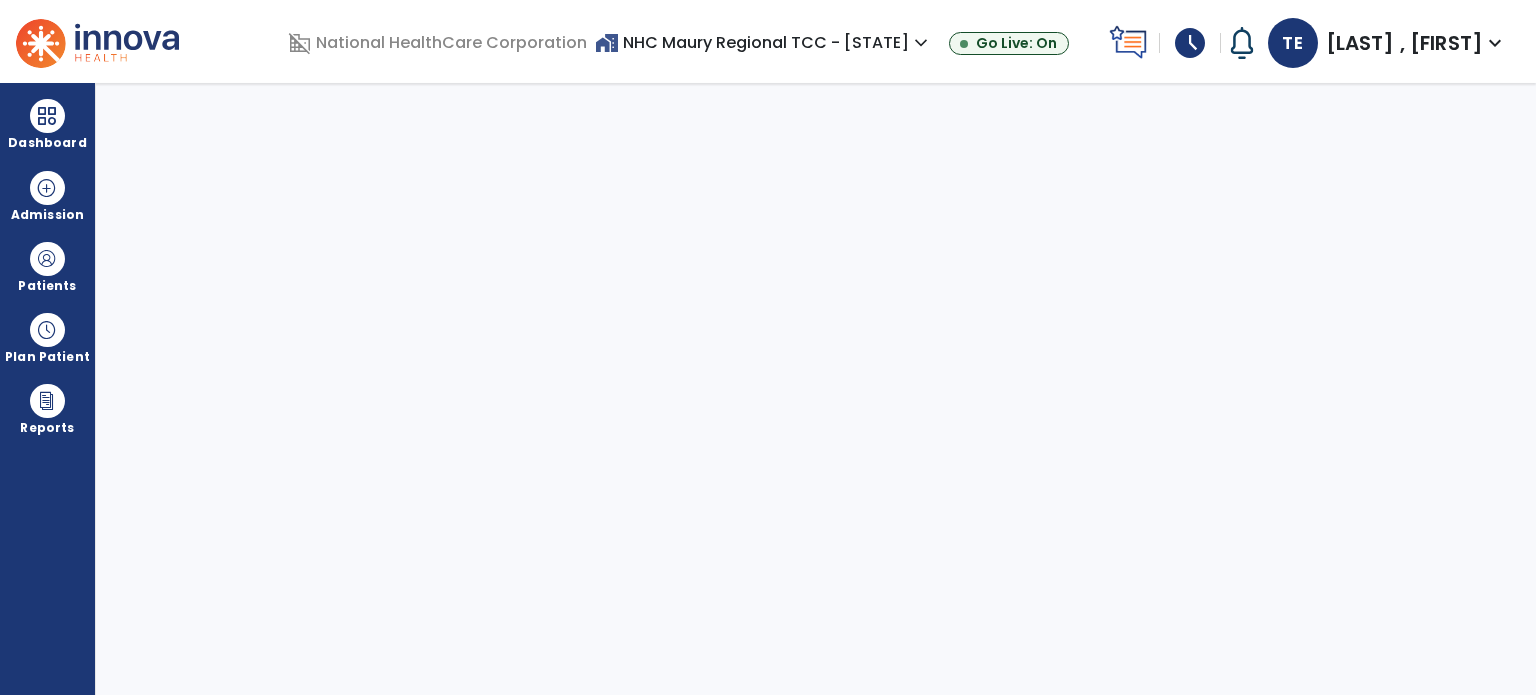 scroll, scrollTop: 0, scrollLeft: 0, axis: both 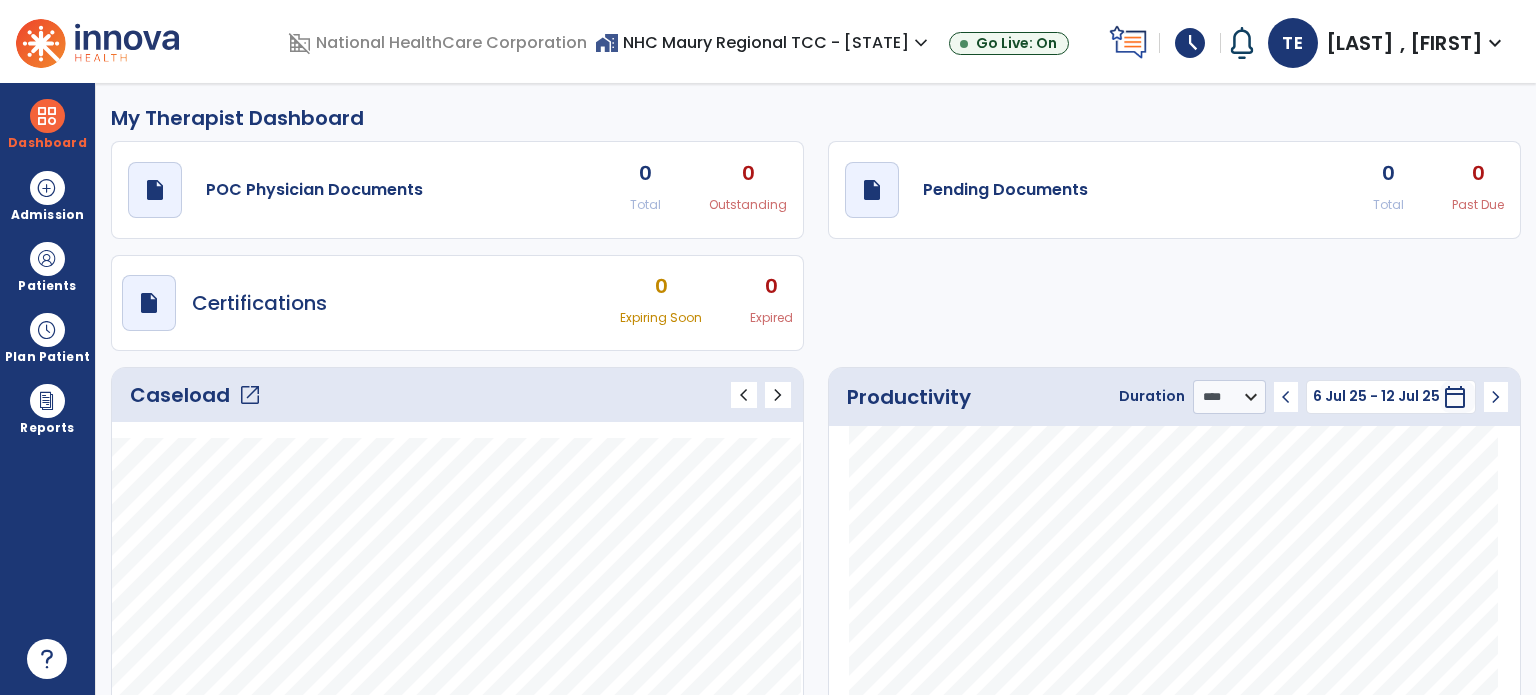 click on "schedule" at bounding box center [1190, 43] 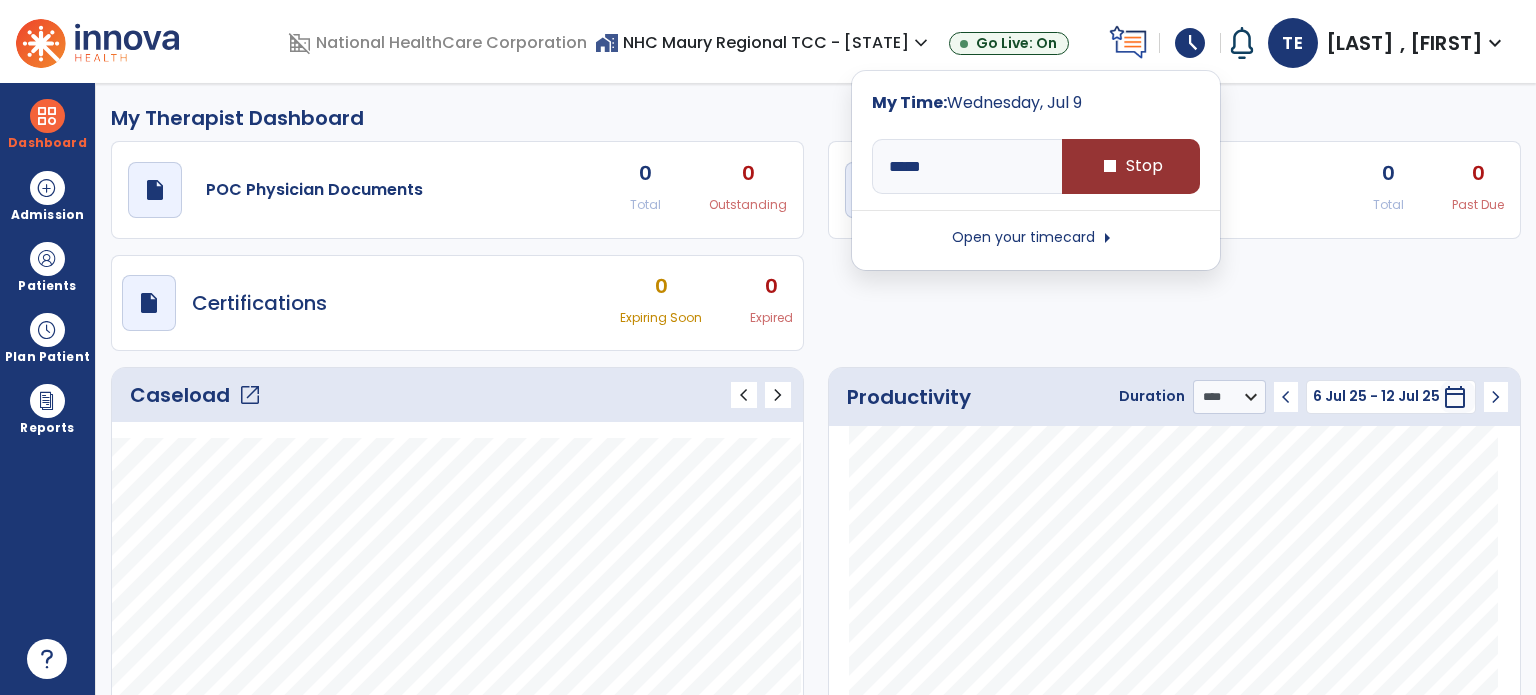 click on "stop  Stop" at bounding box center (1131, 166) 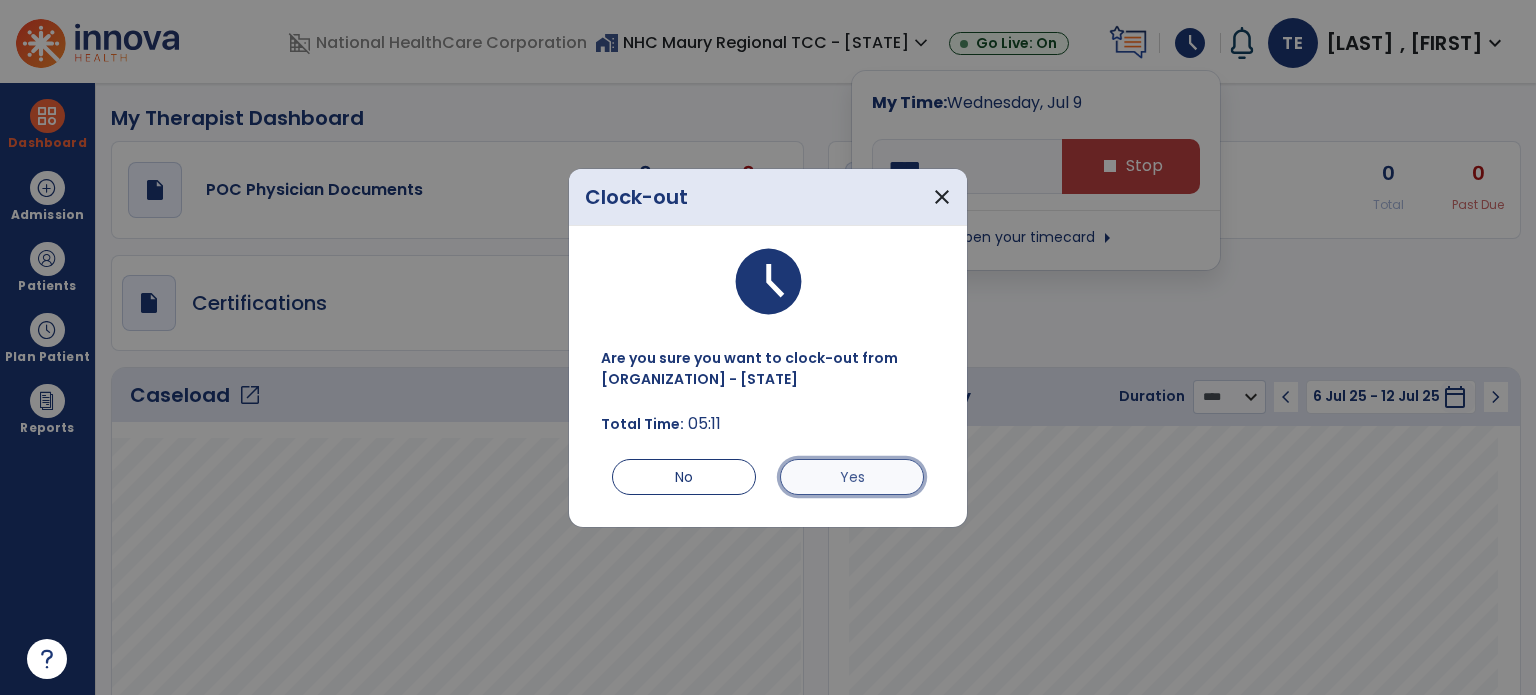 click on "Yes" at bounding box center [852, 477] 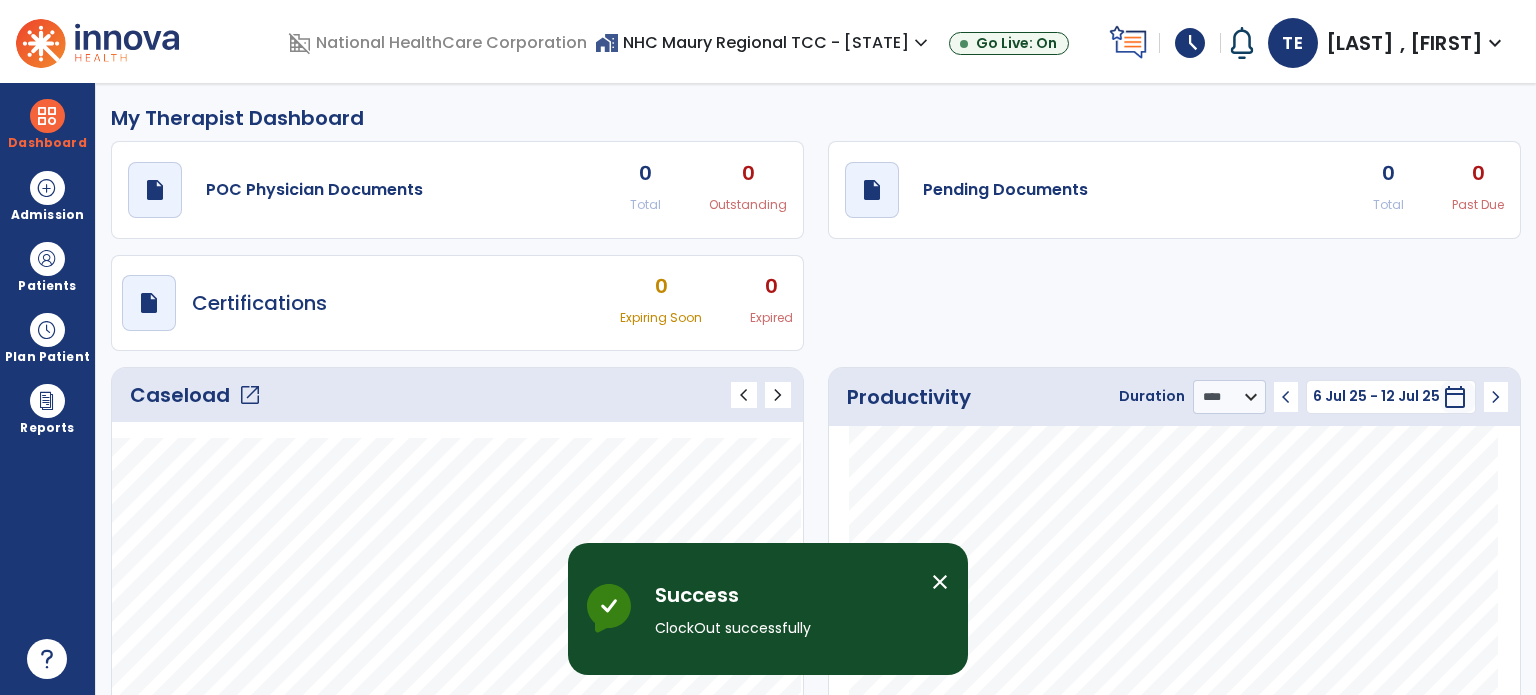 click on "schedule" at bounding box center [1190, 43] 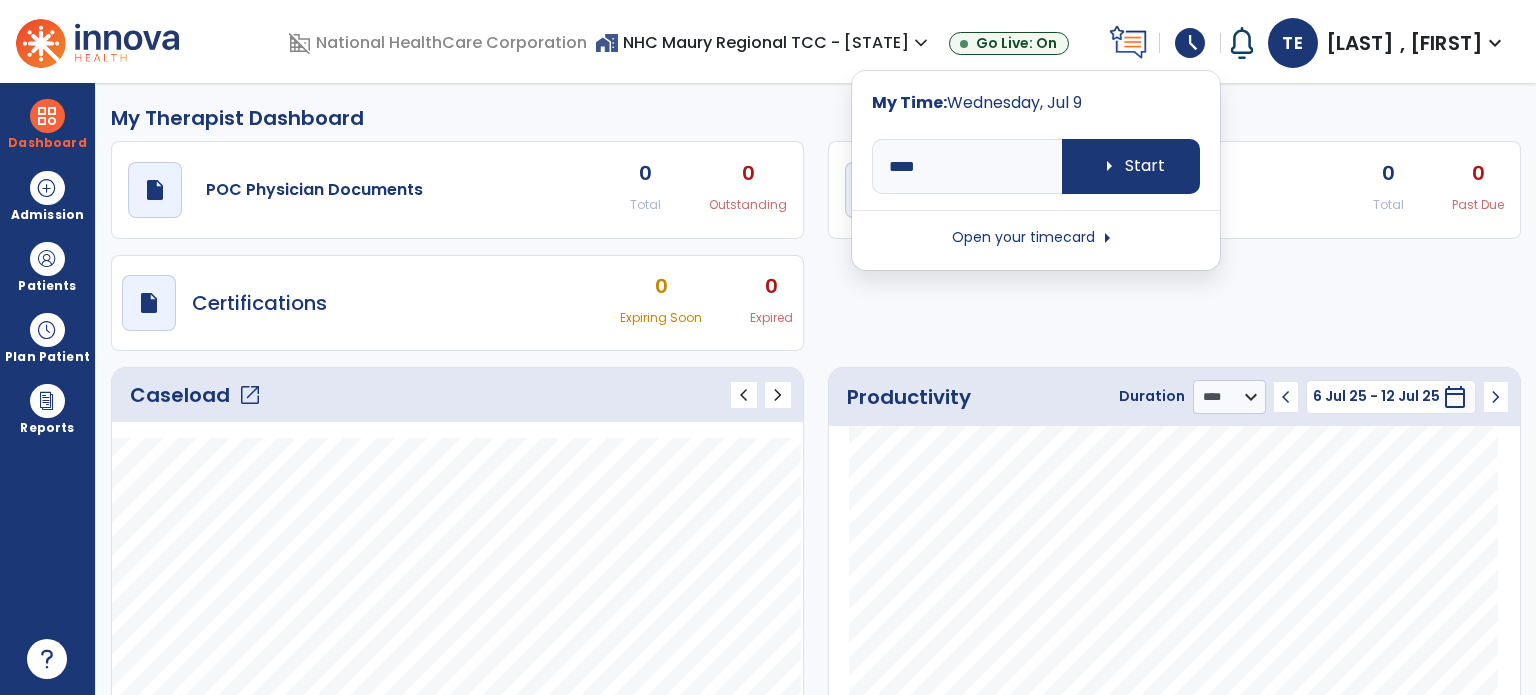 click on "Open your timecard  arrow_right" at bounding box center [1036, 238] 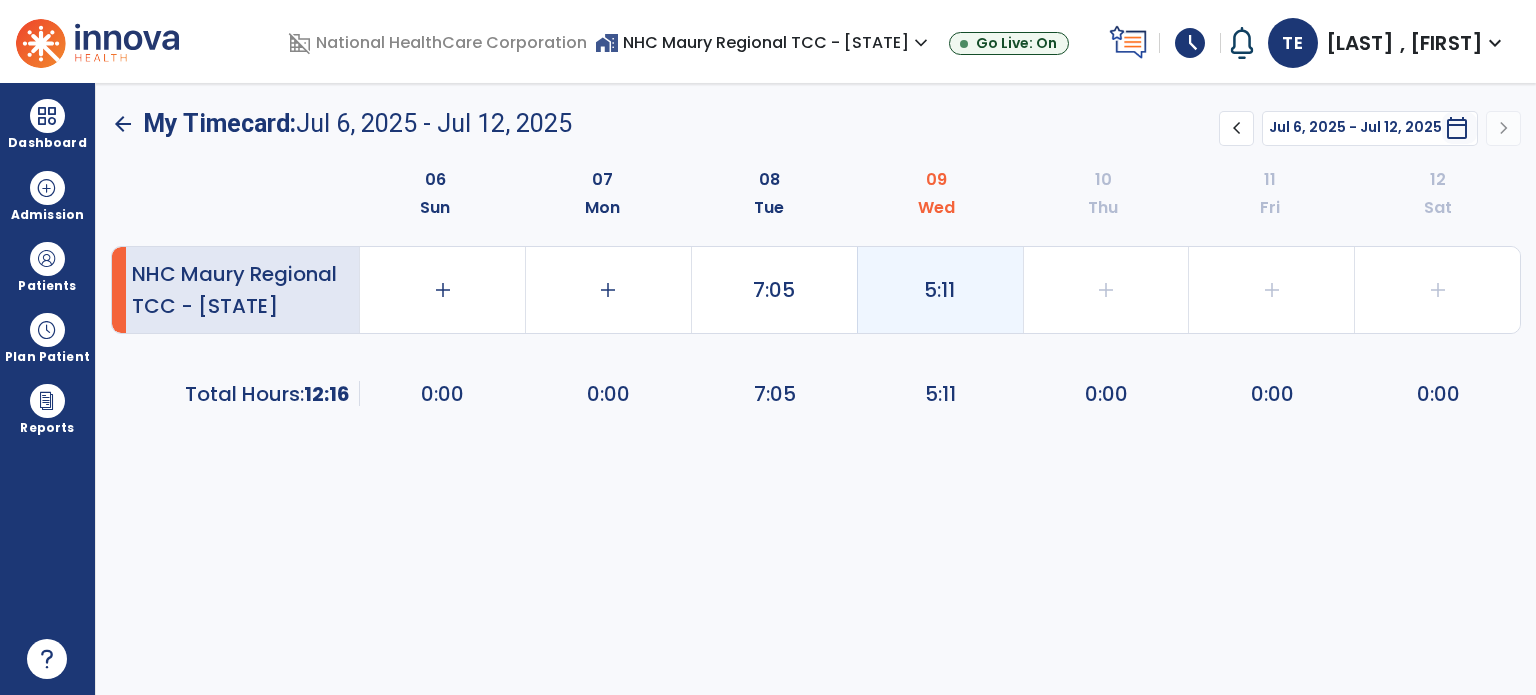 click on "5:11" at bounding box center (774, 290) 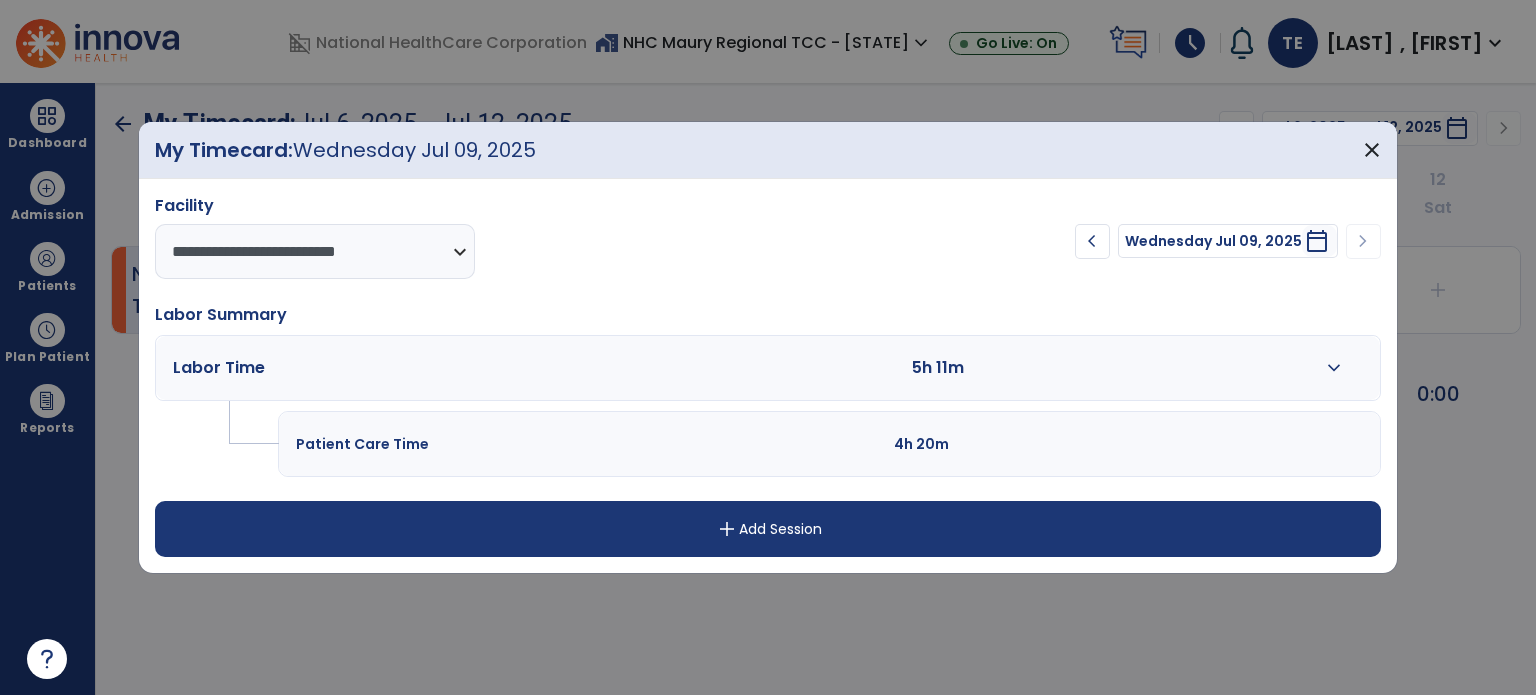 click on "expand_more" at bounding box center (1334, 368) 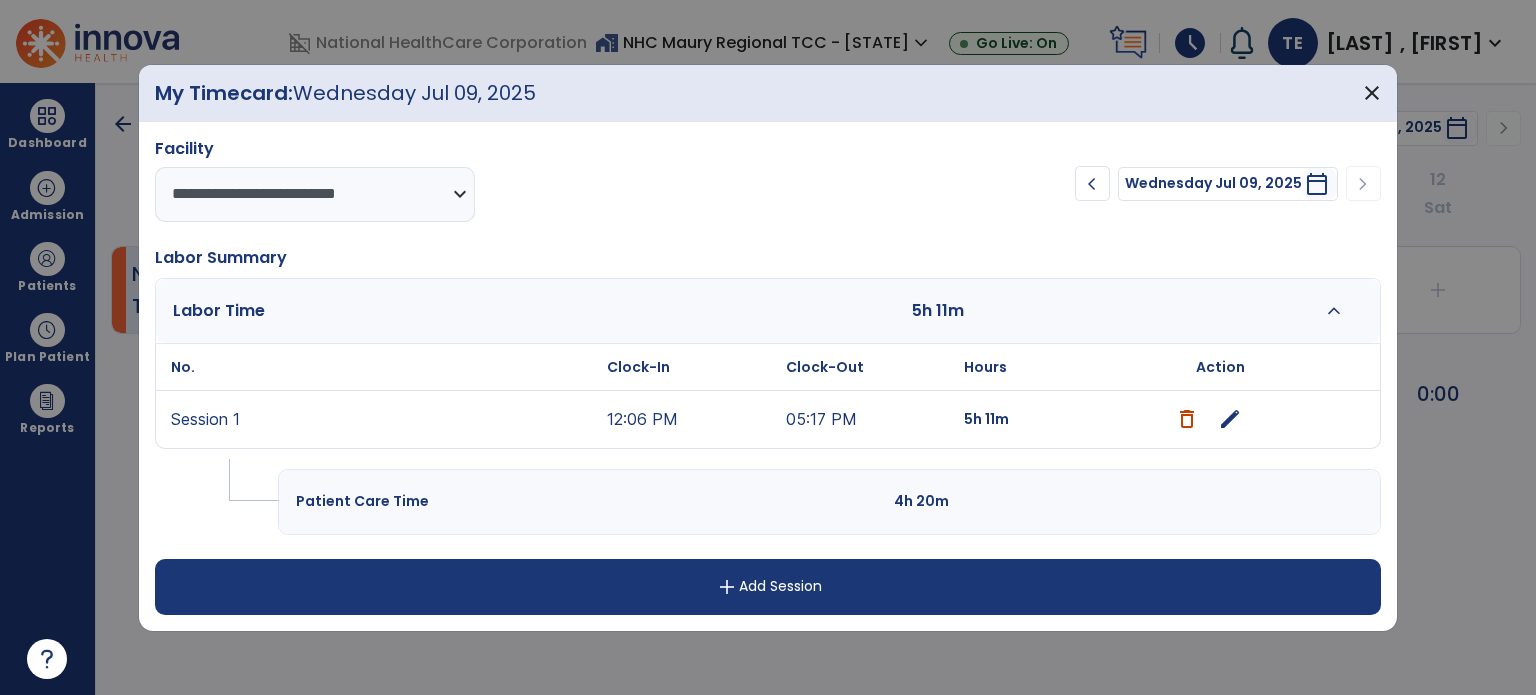 click on "edit" at bounding box center (1230, 419) 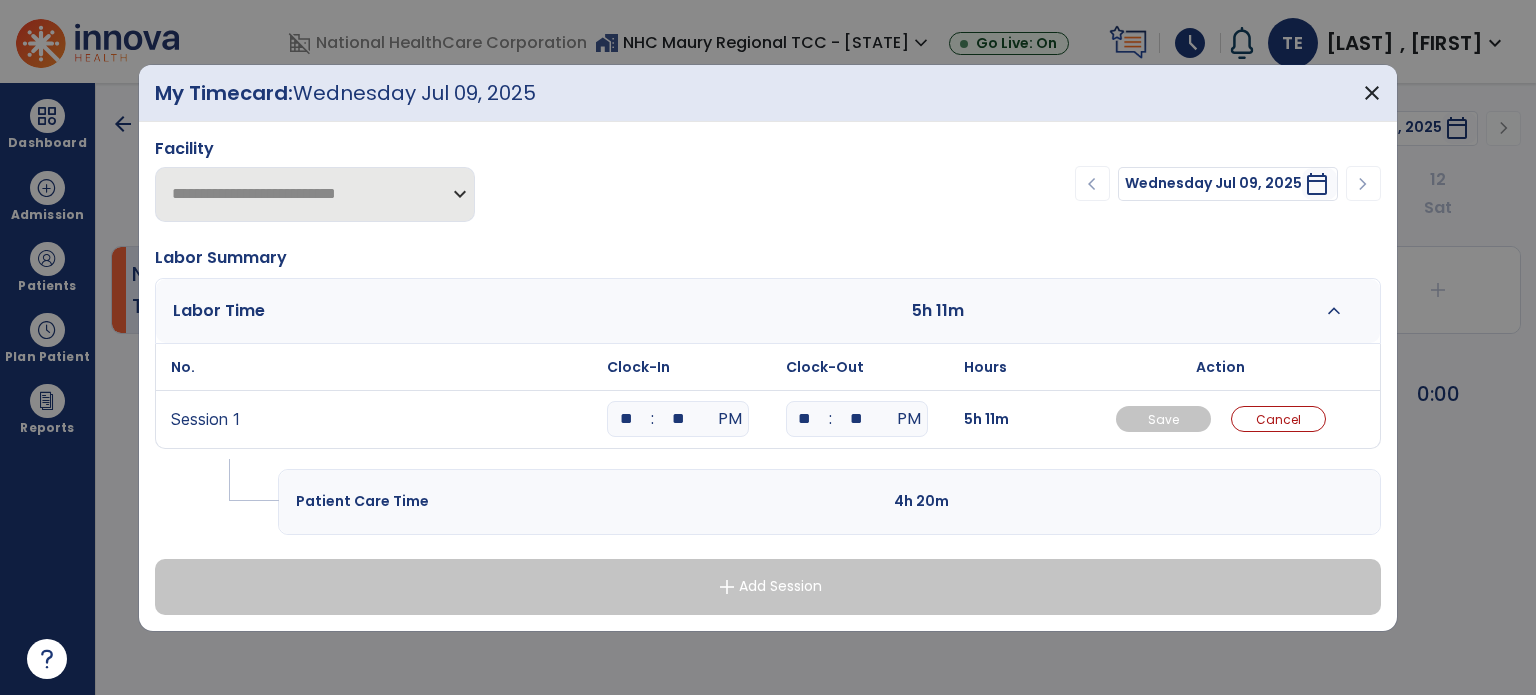 click on "**" at bounding box center (626, 419) 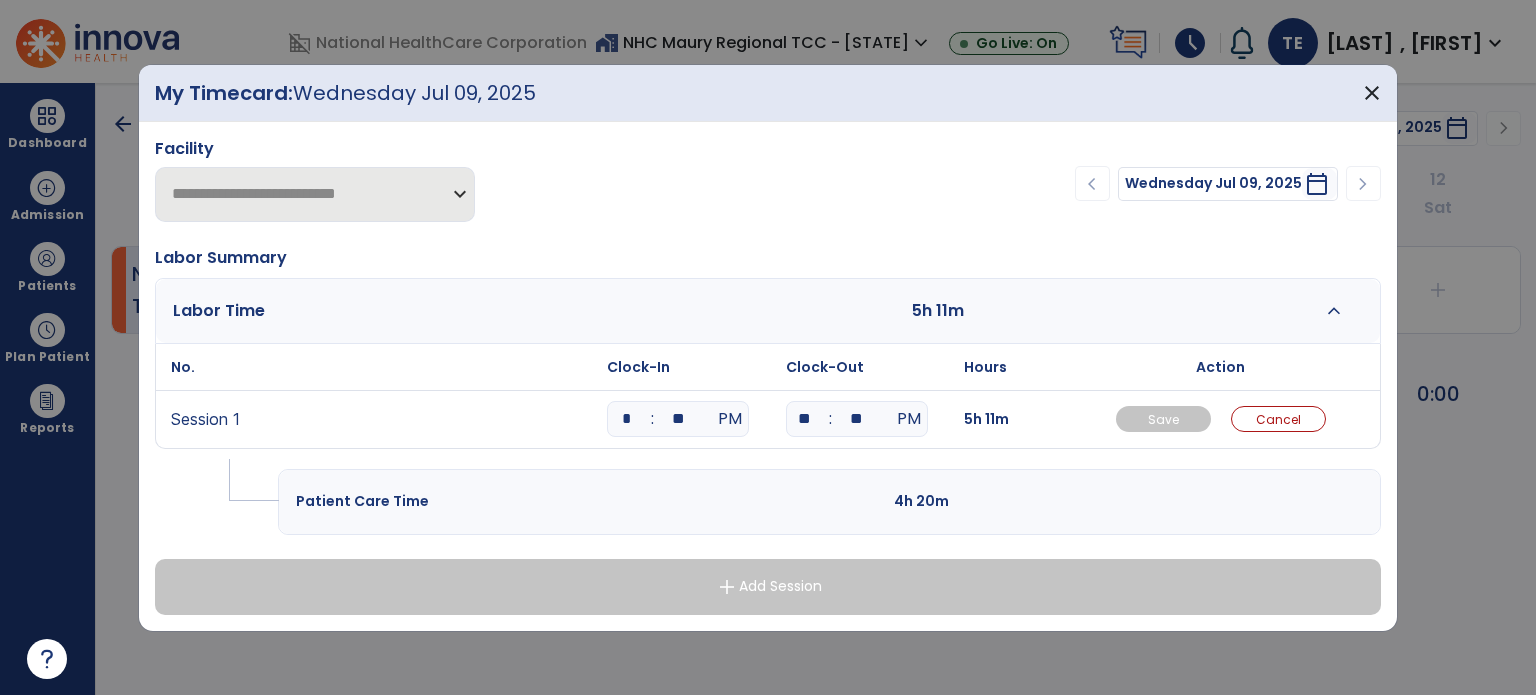 type on "*" 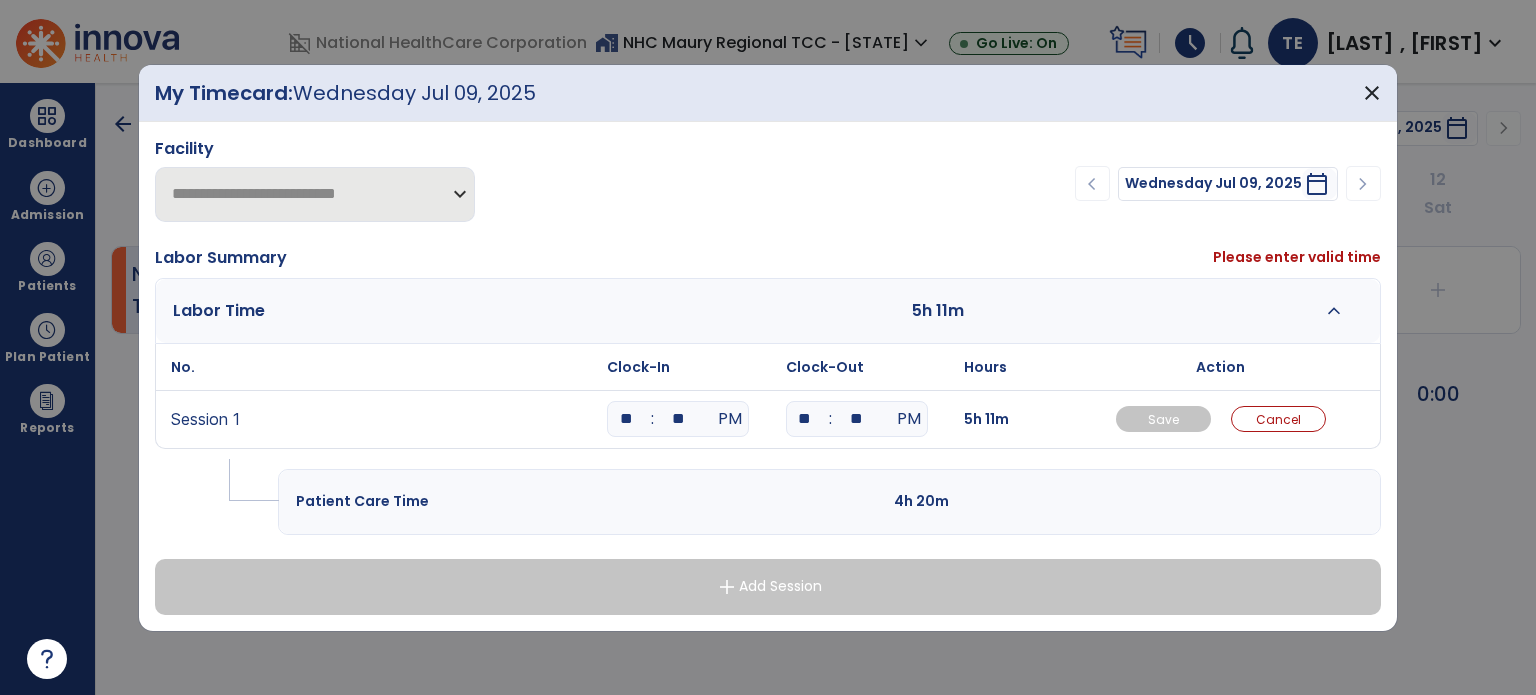 click on "**" at bounding box center [678, 419] 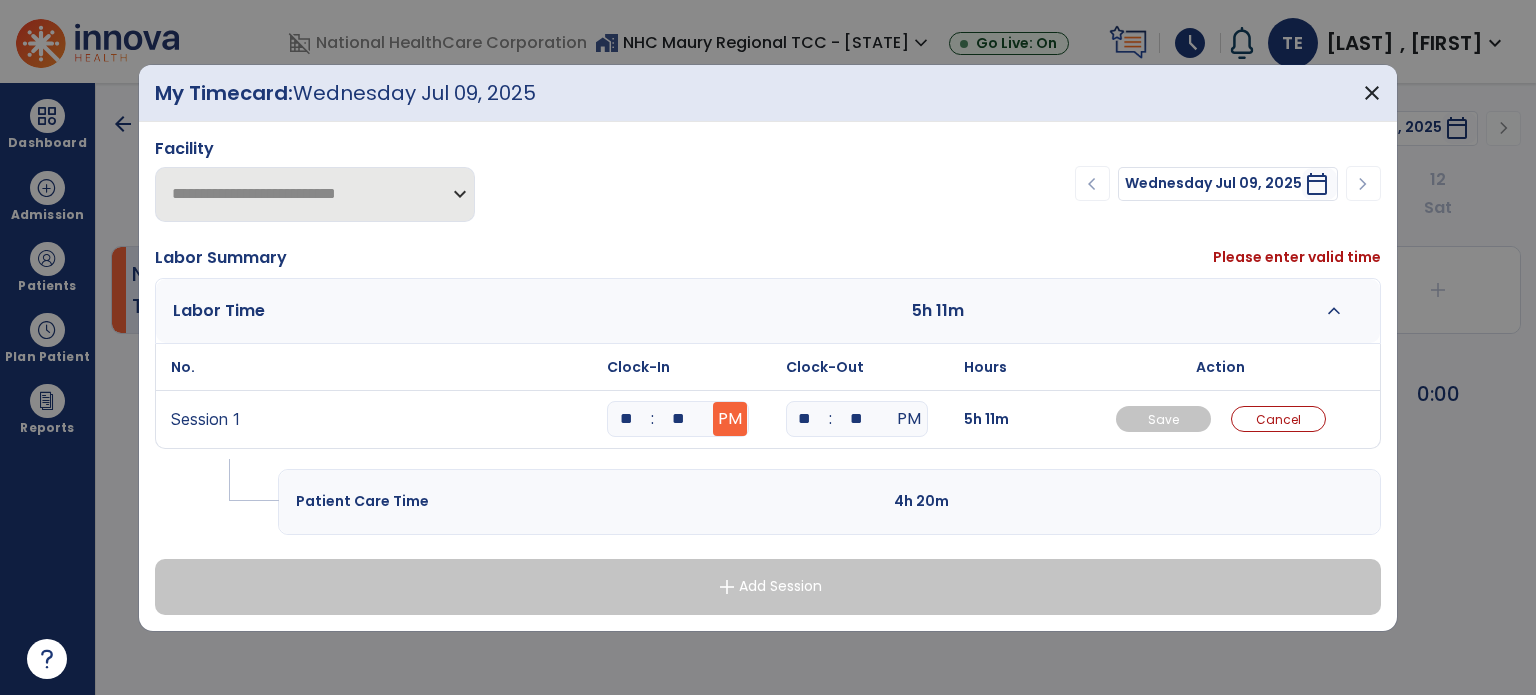 type on "**" 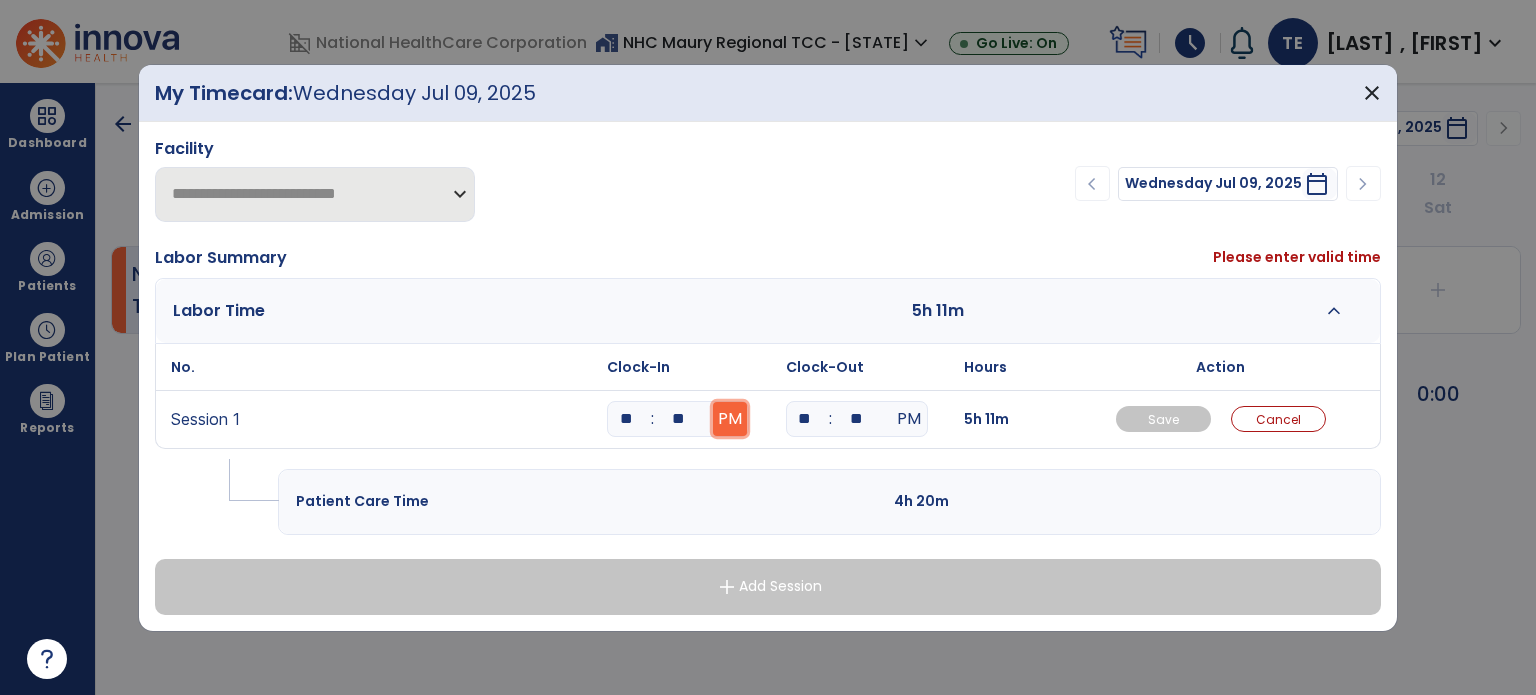 click on "PM" at bounding box center (730, 419) 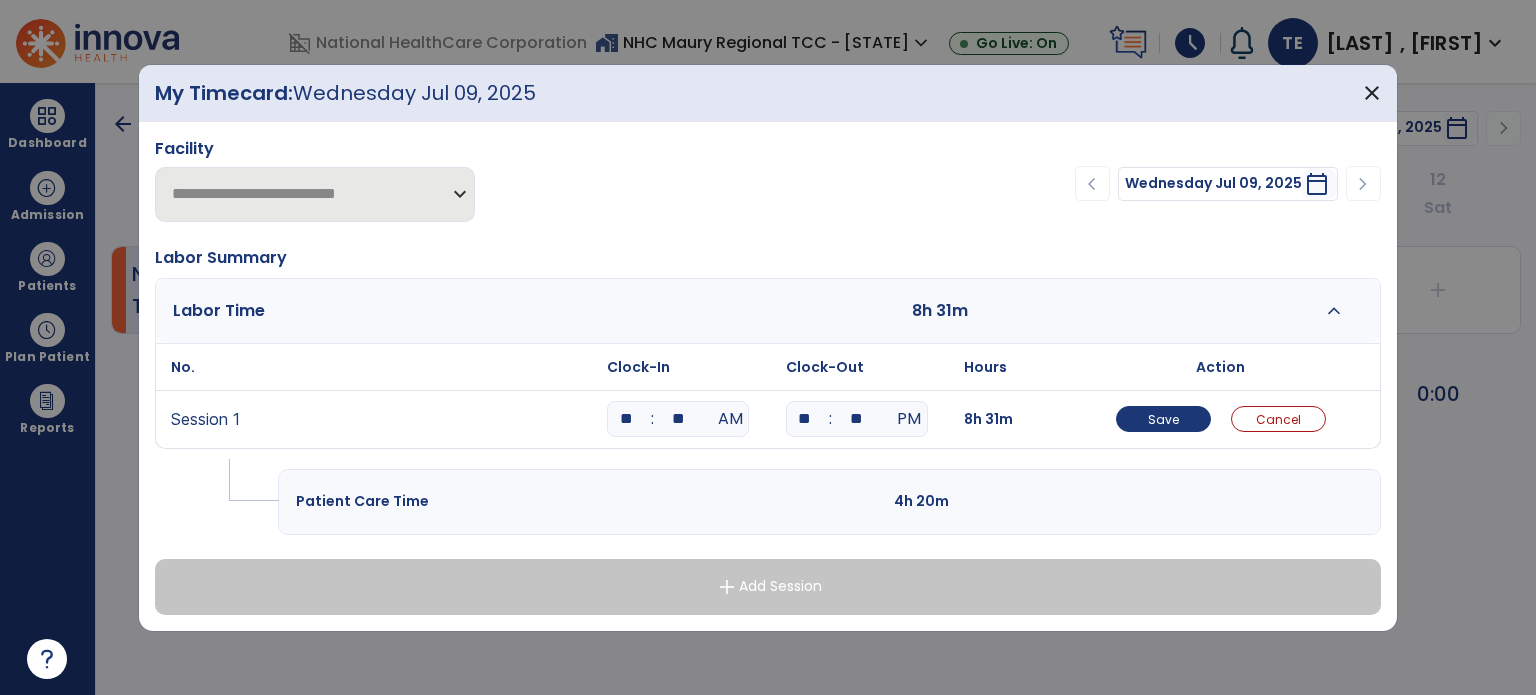 click on "**" at bounding box center [805, 419] 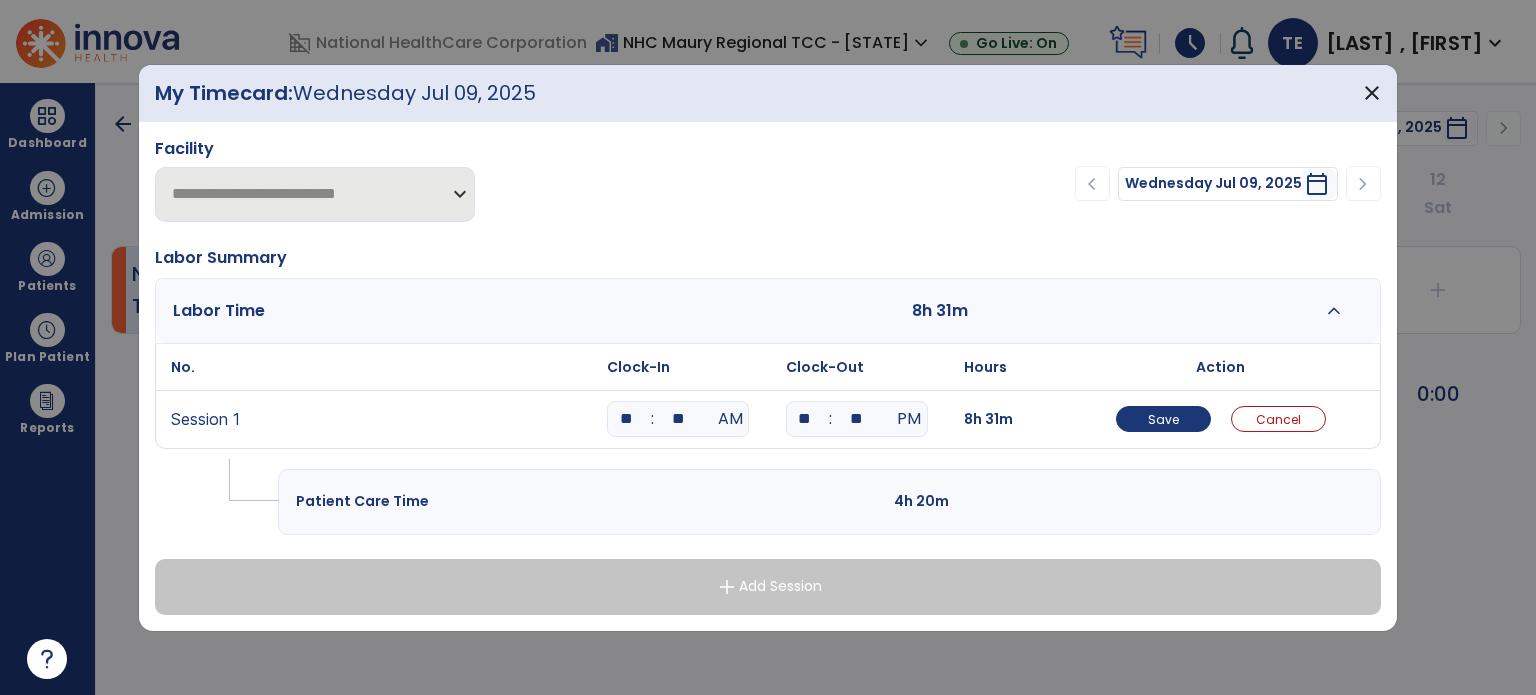 type on "**" 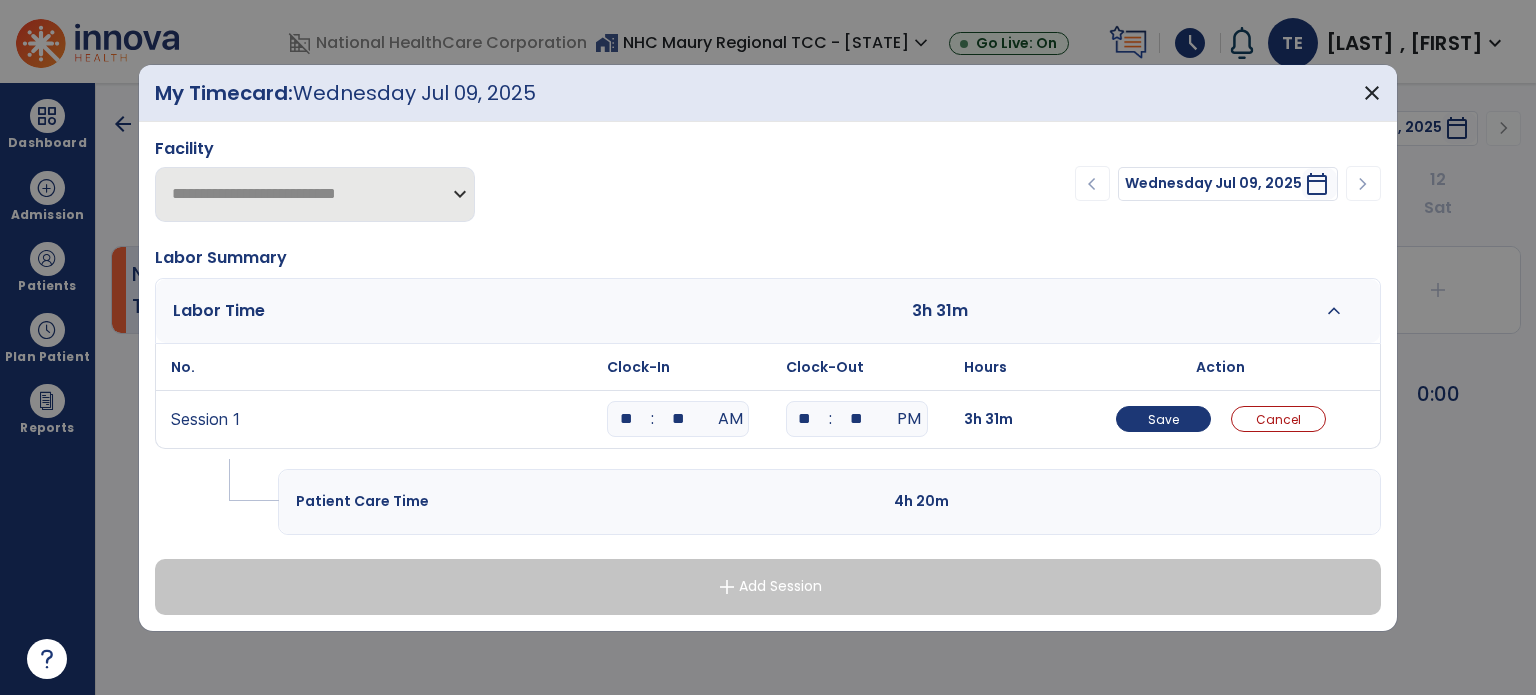 click on "**" at bounding box center (857, 419) 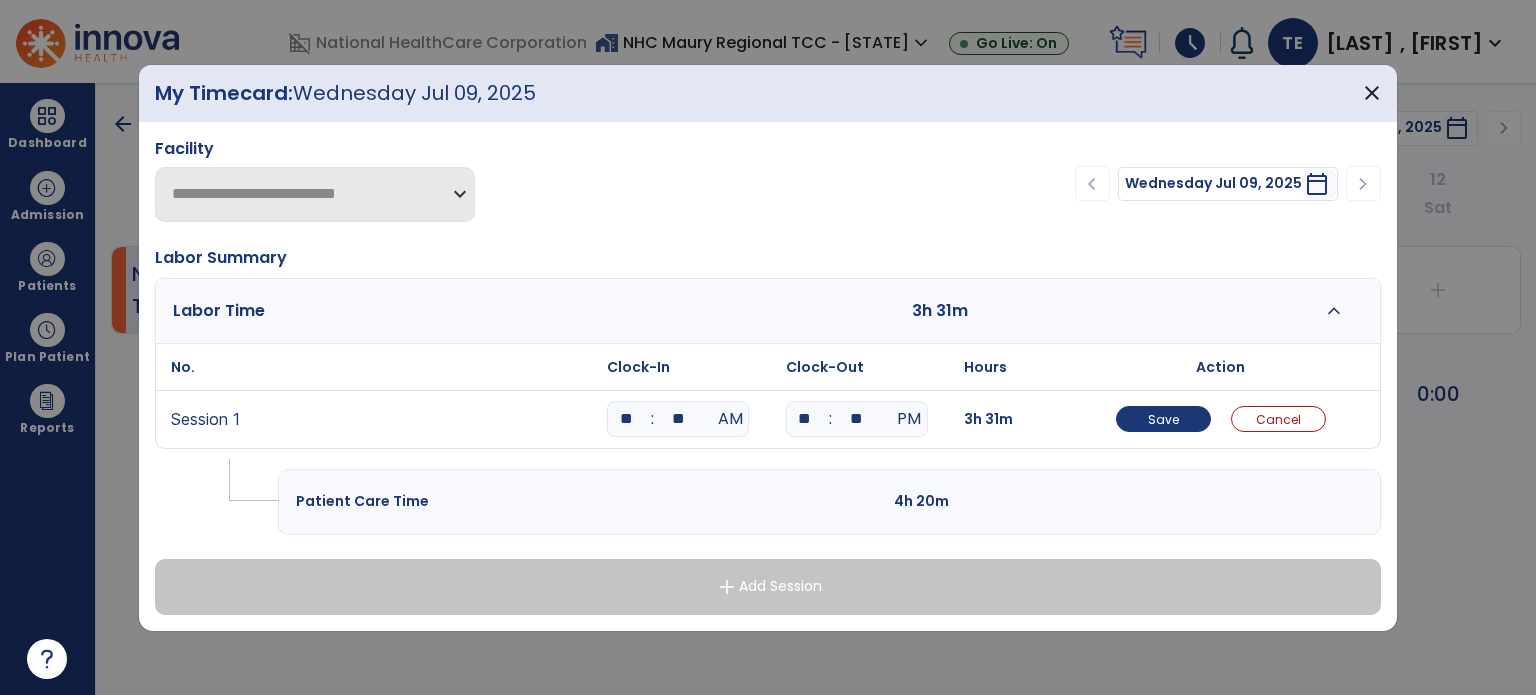 type on "**" 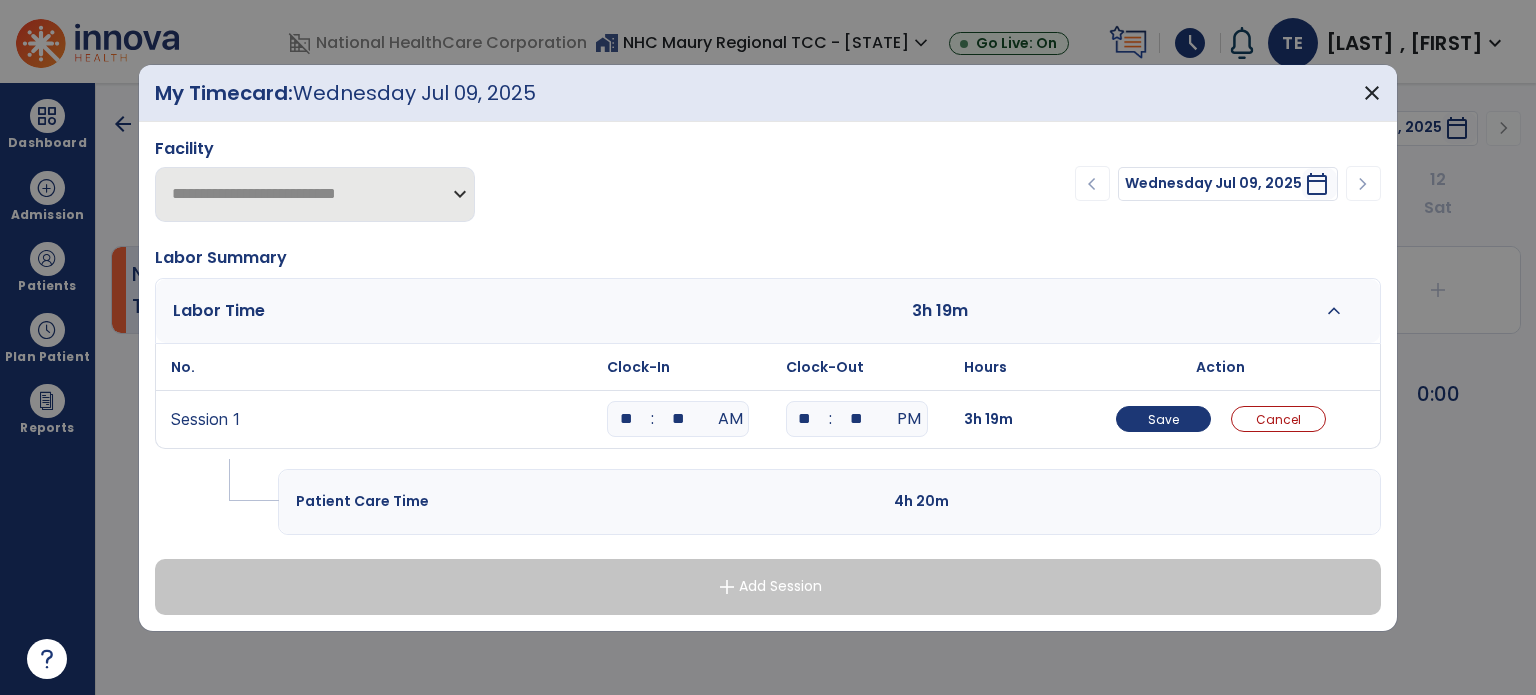 click on "** : ** PM" at bounding box center (870, 419) 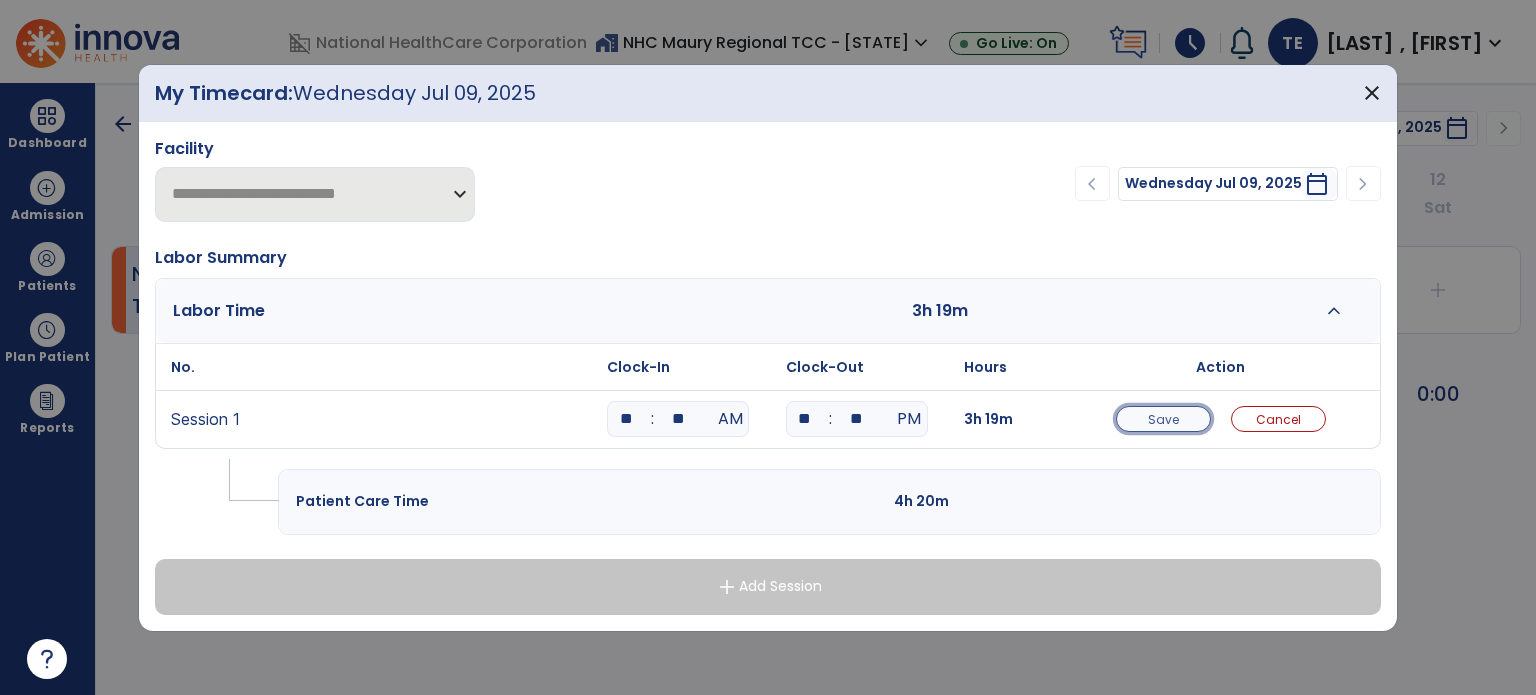 click on "Save" at bounding box center [1163, 419] 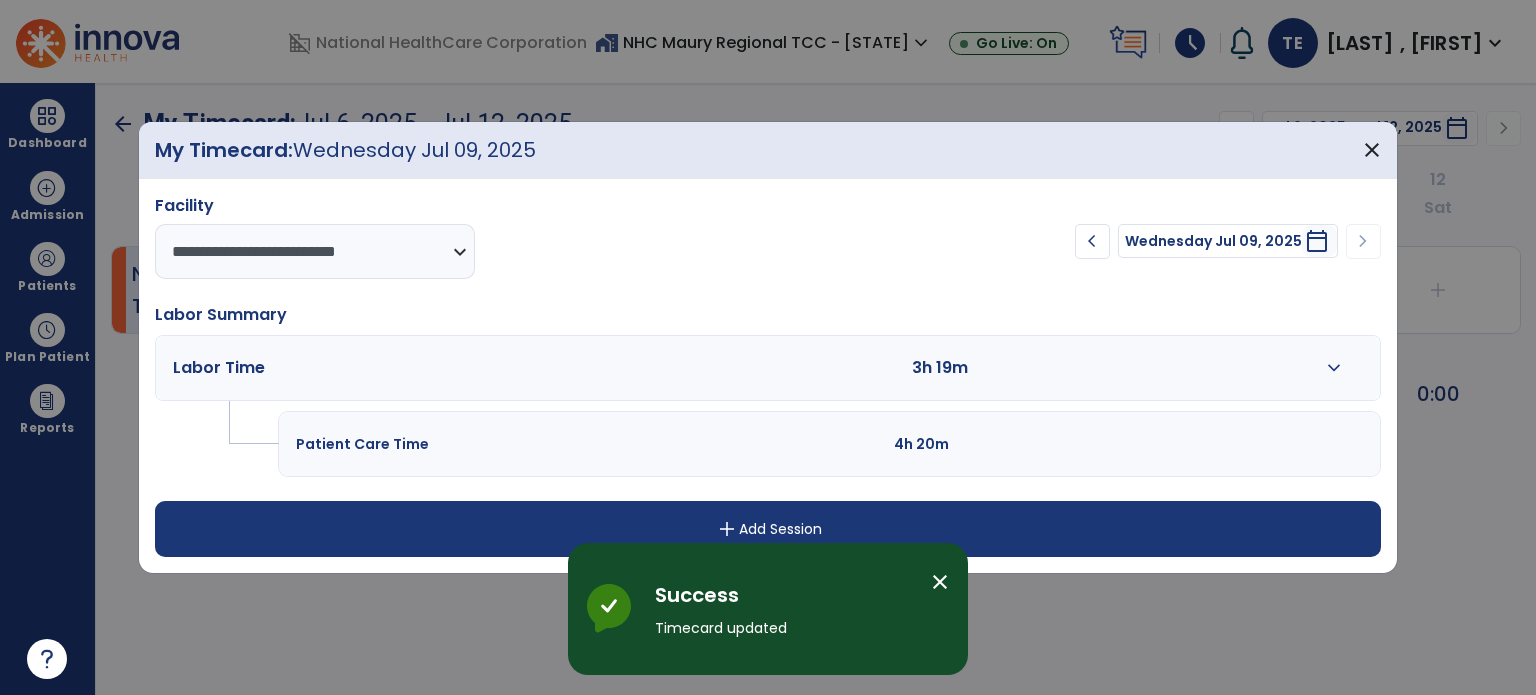 click on "expand_more" at bounding box center [1334, 368] 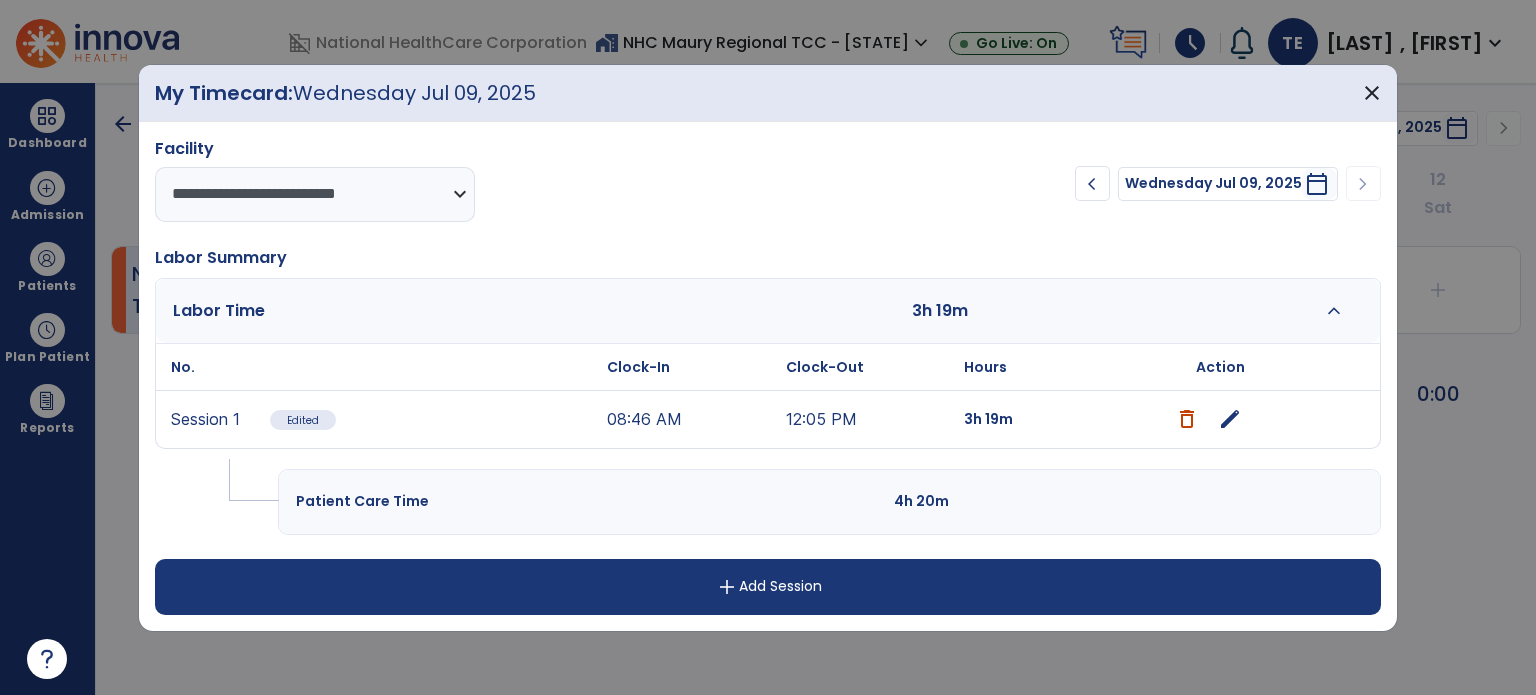 click on "add  Add Session" at bounding box center [768, 587] 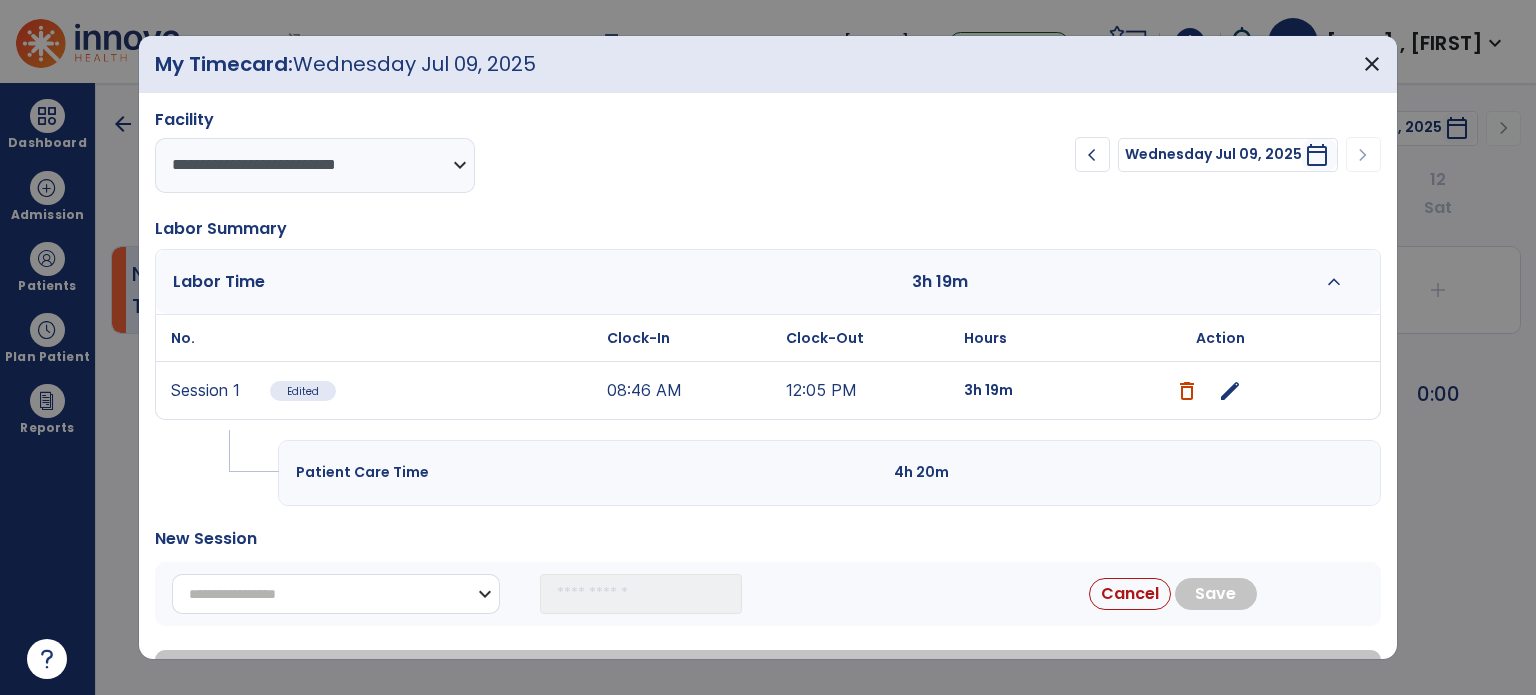 click on "**********" at bounding box center [336, 594] 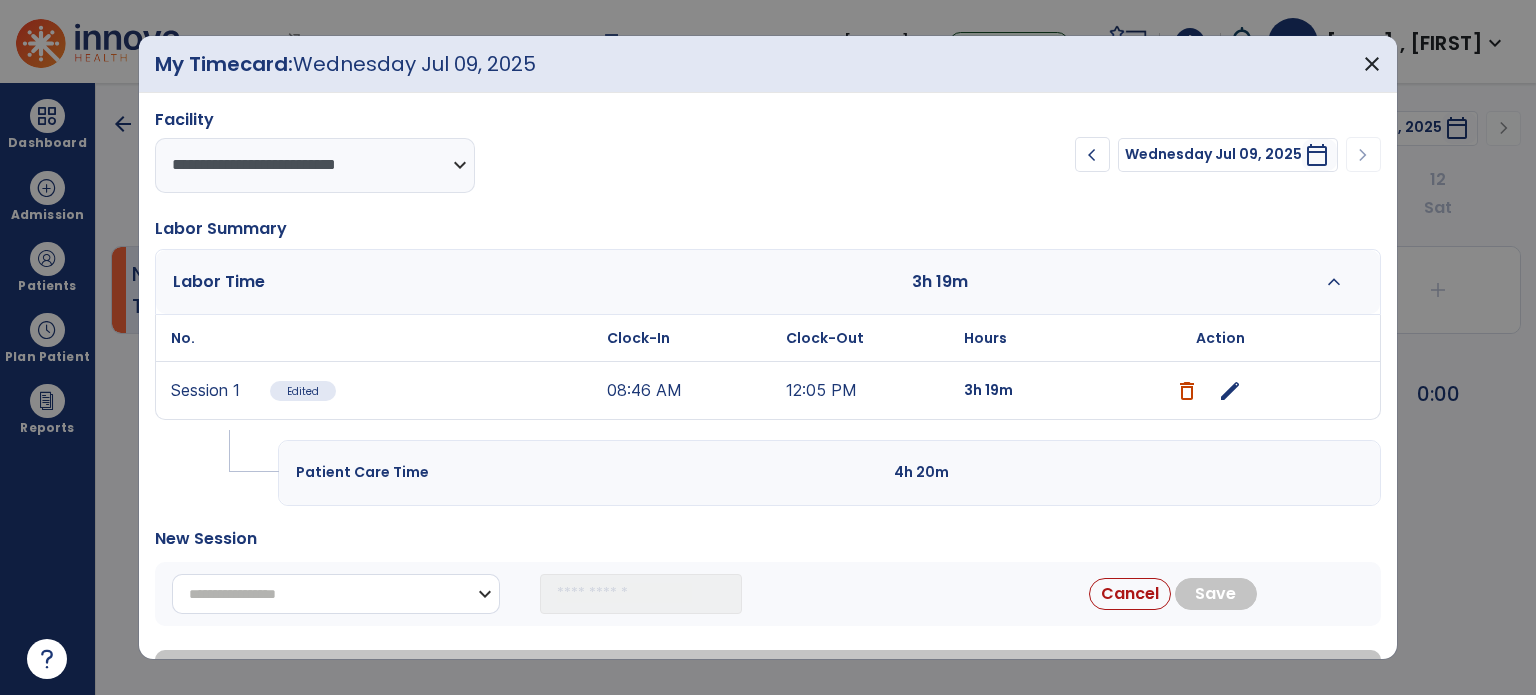 select on "**********" 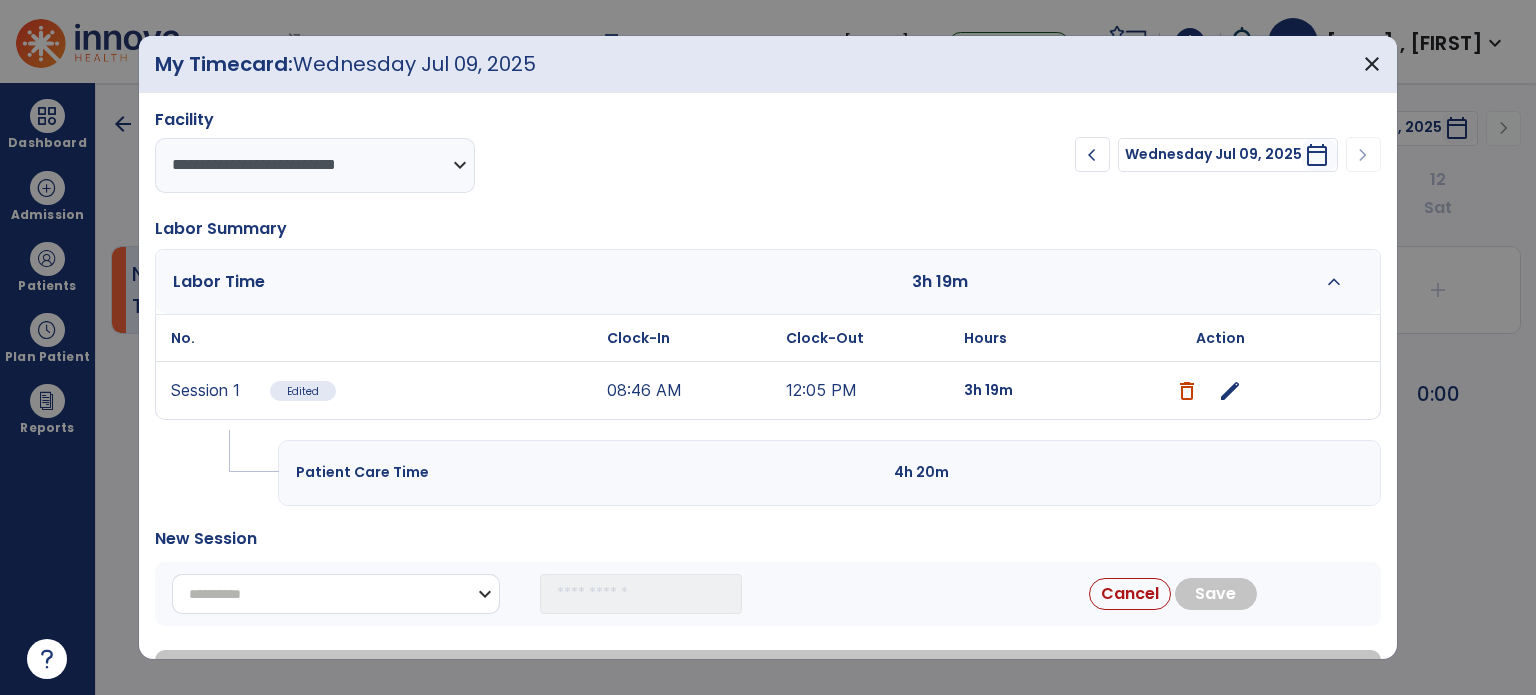 click on "**********" at bounding box center (336, 594) 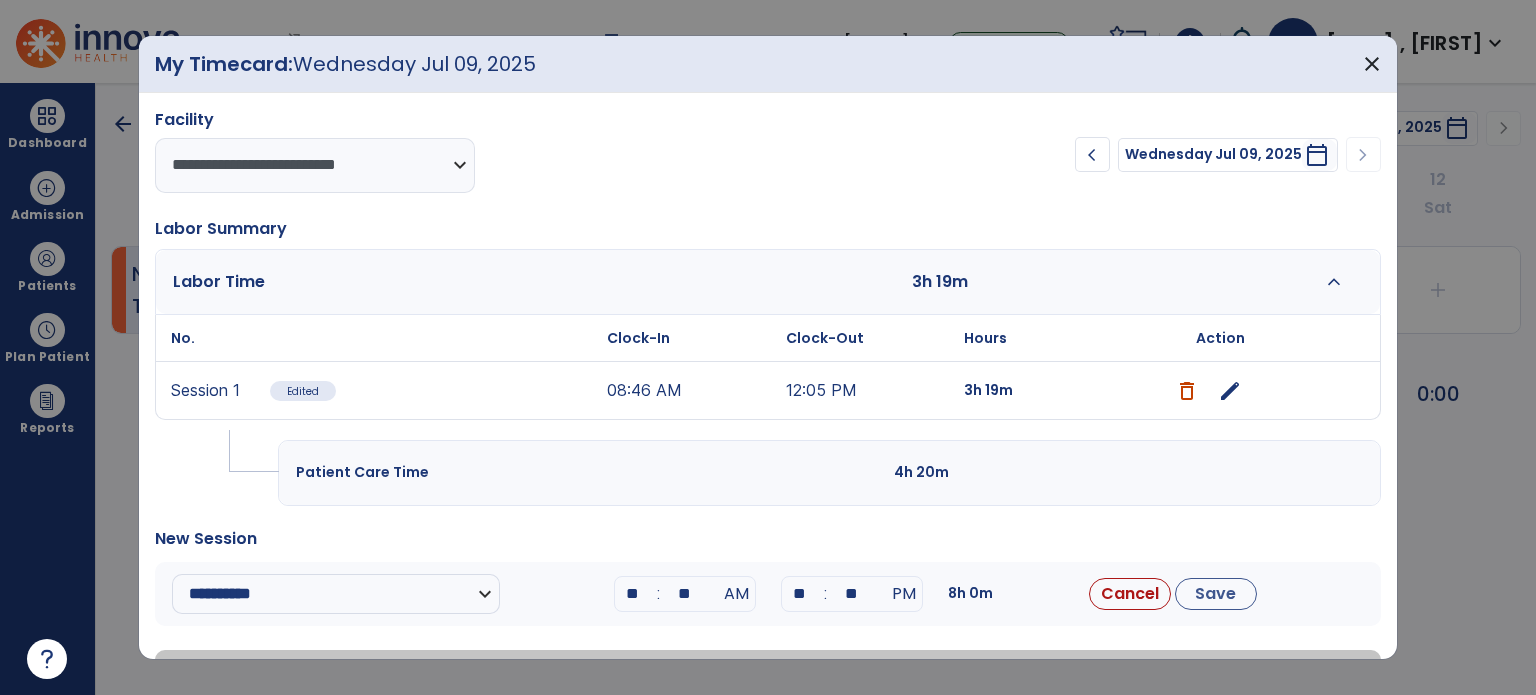 click on "**" at bounding box center (633, 594) 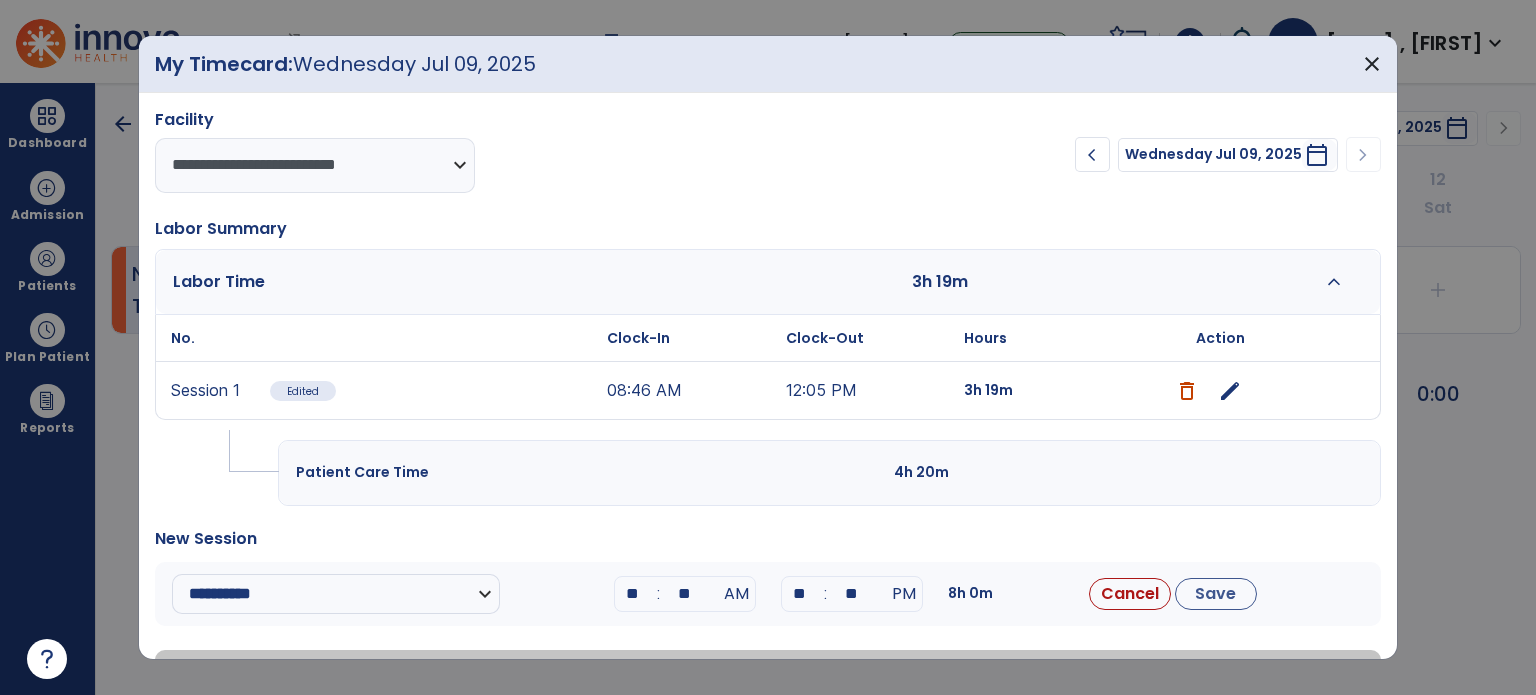 type on "**" 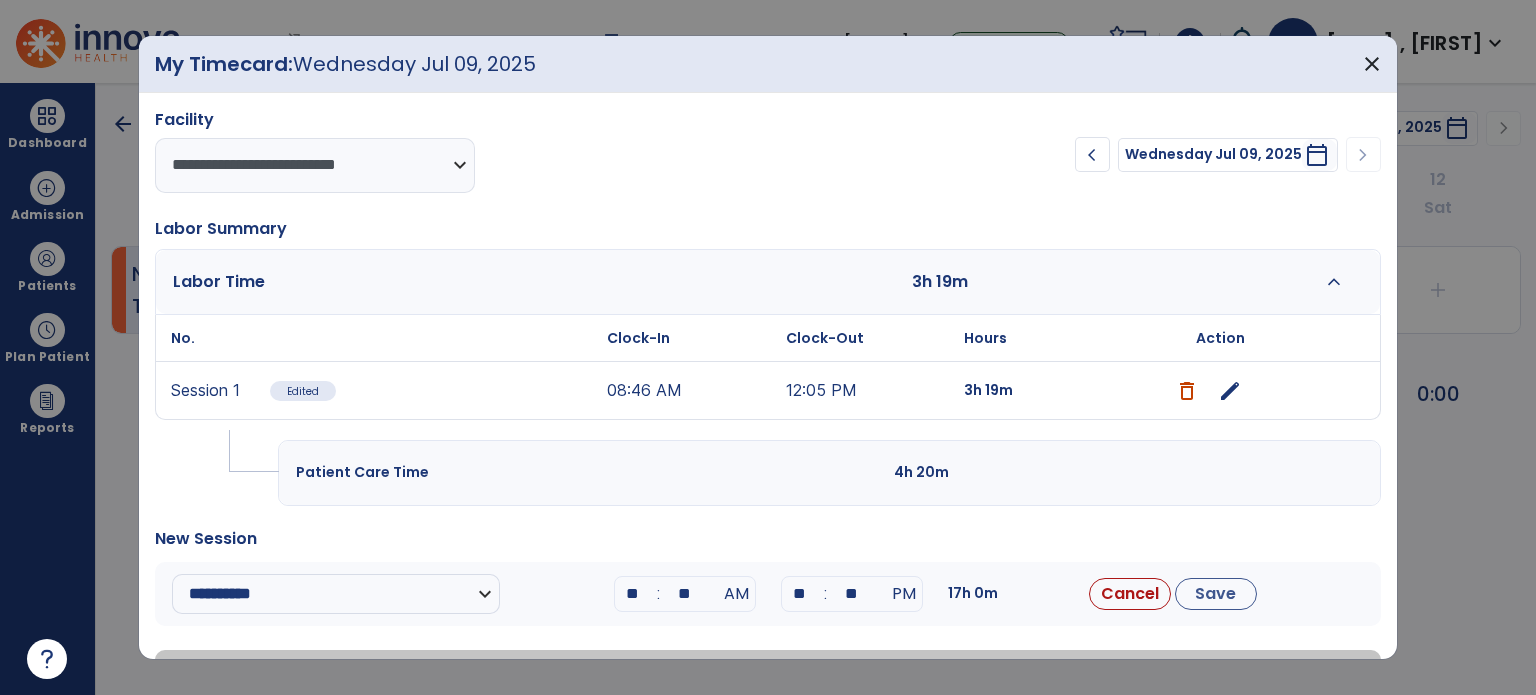 click on "**" at bounding box center [685, 594] 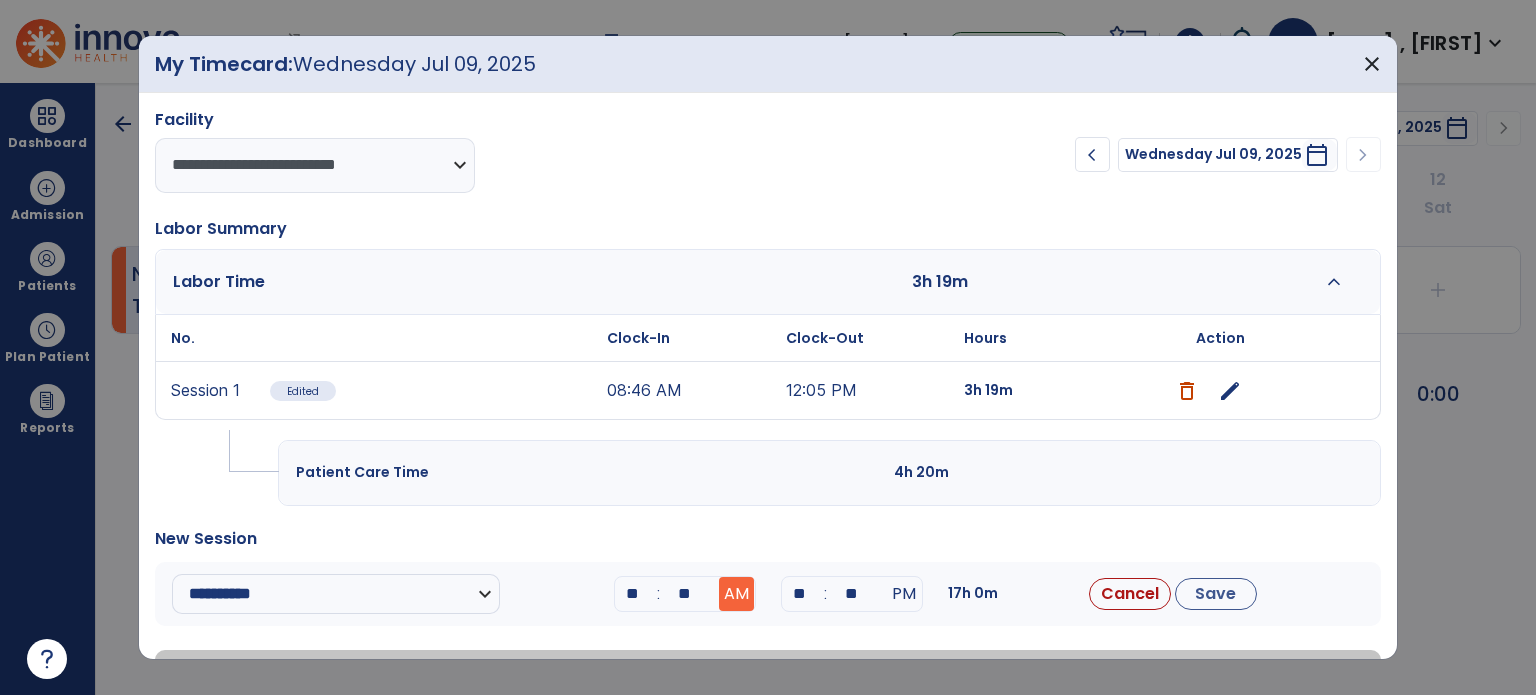 type on "**" 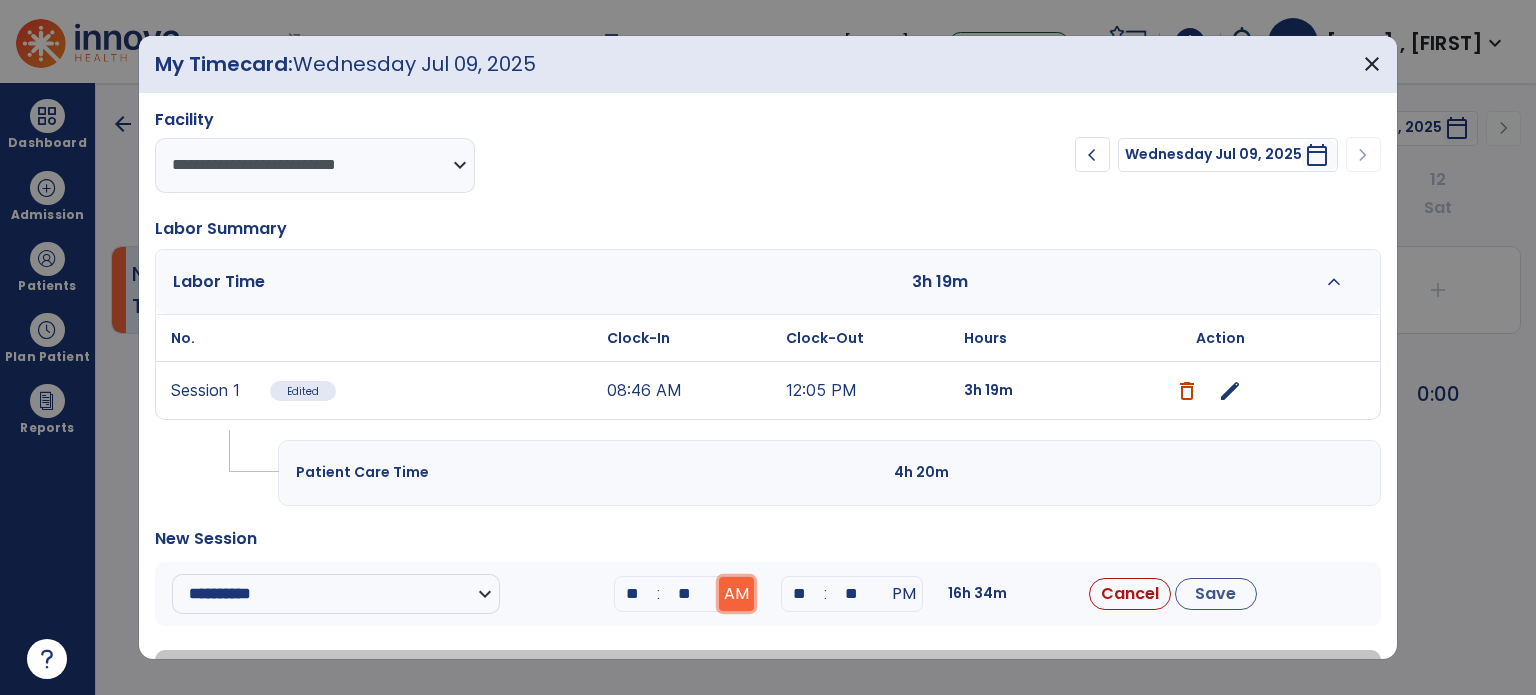 click on "AM" at bounding box center [736, 594] 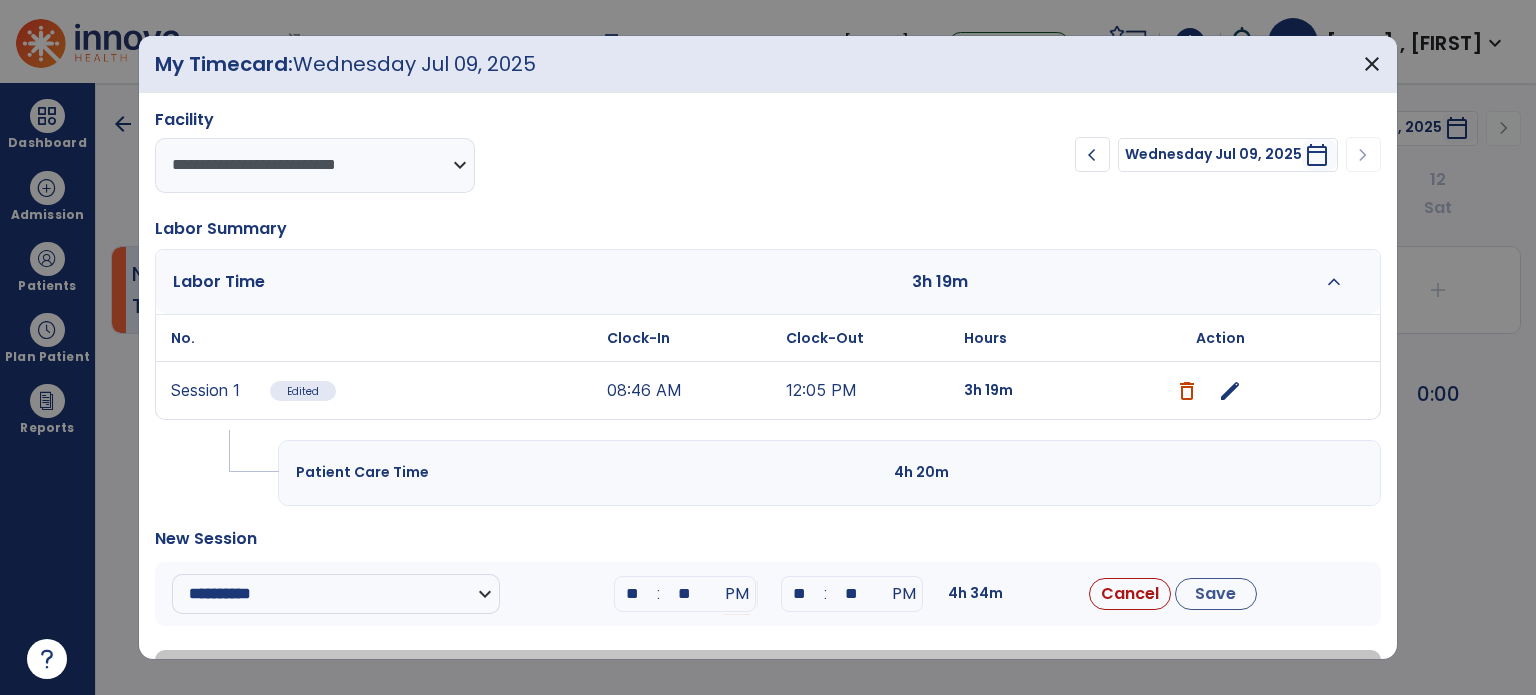 click on "**" at bounding box center [852, 594] 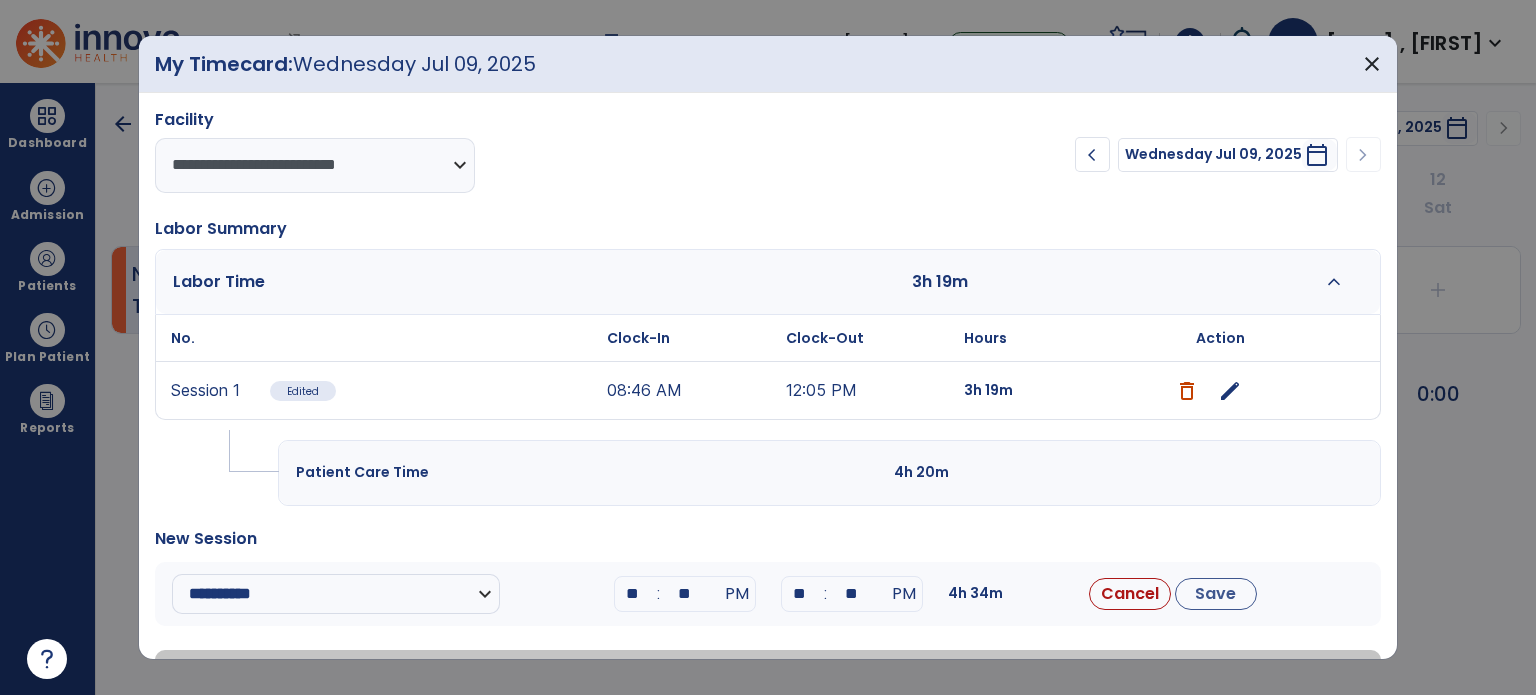 type on "**" 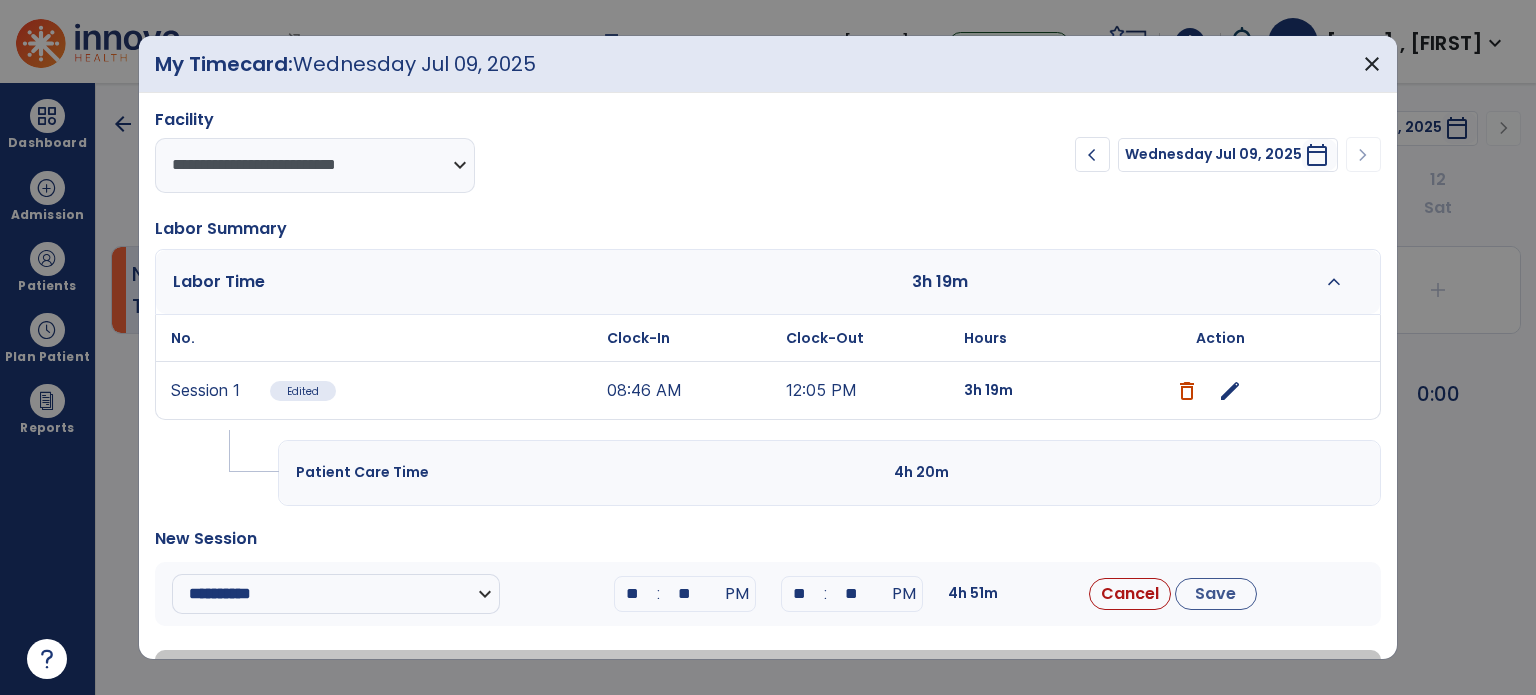 click on "** : ** PM" at bounding box center [863, 594] 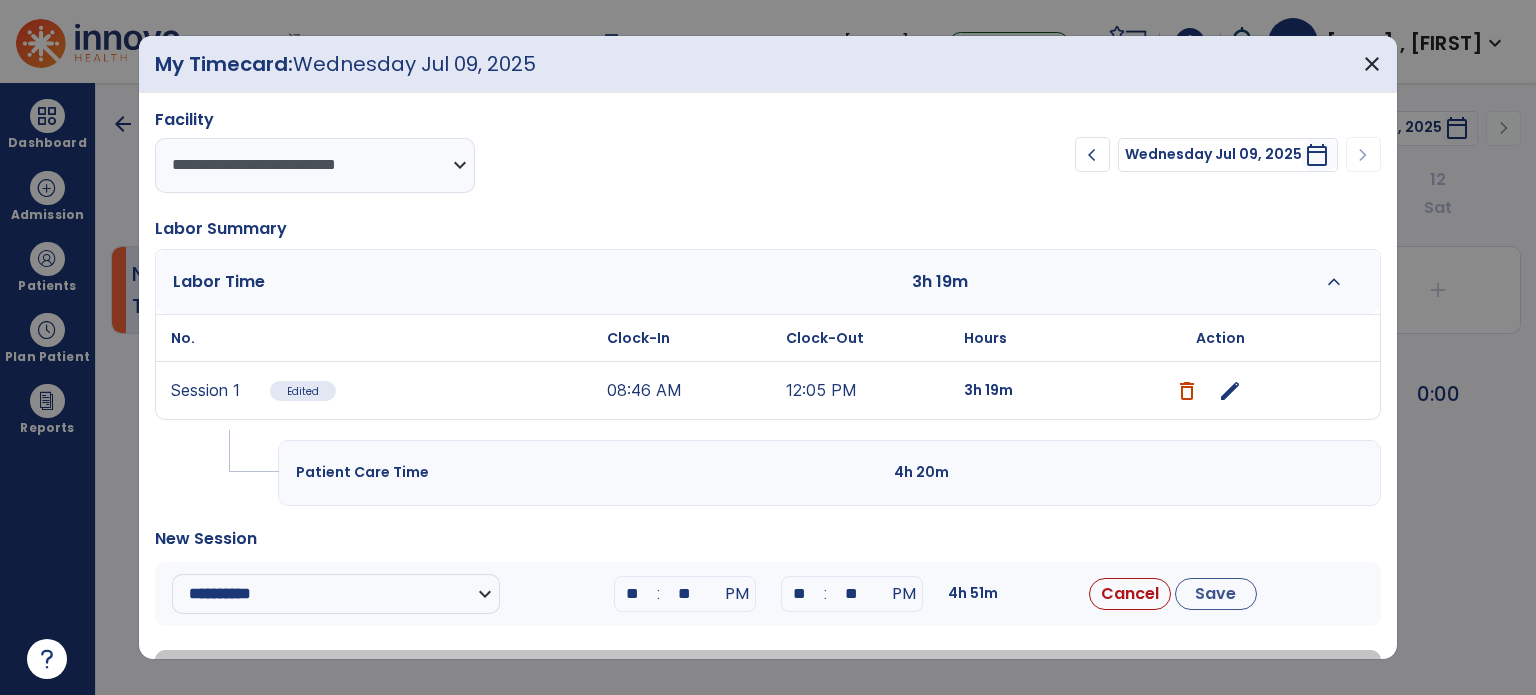 click on "4h 51m" at bounding box center (1030, 594) 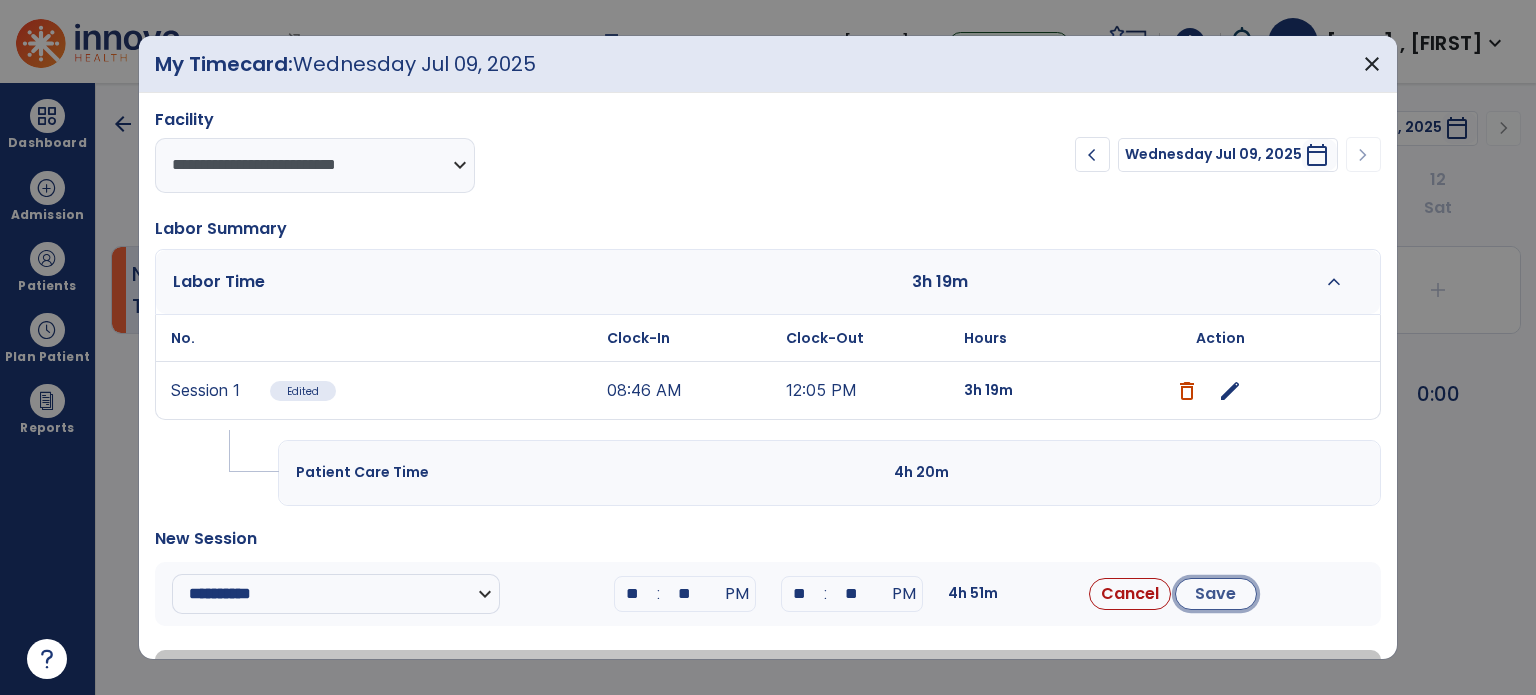 click on "Save" at bounding box center [1216, 594] 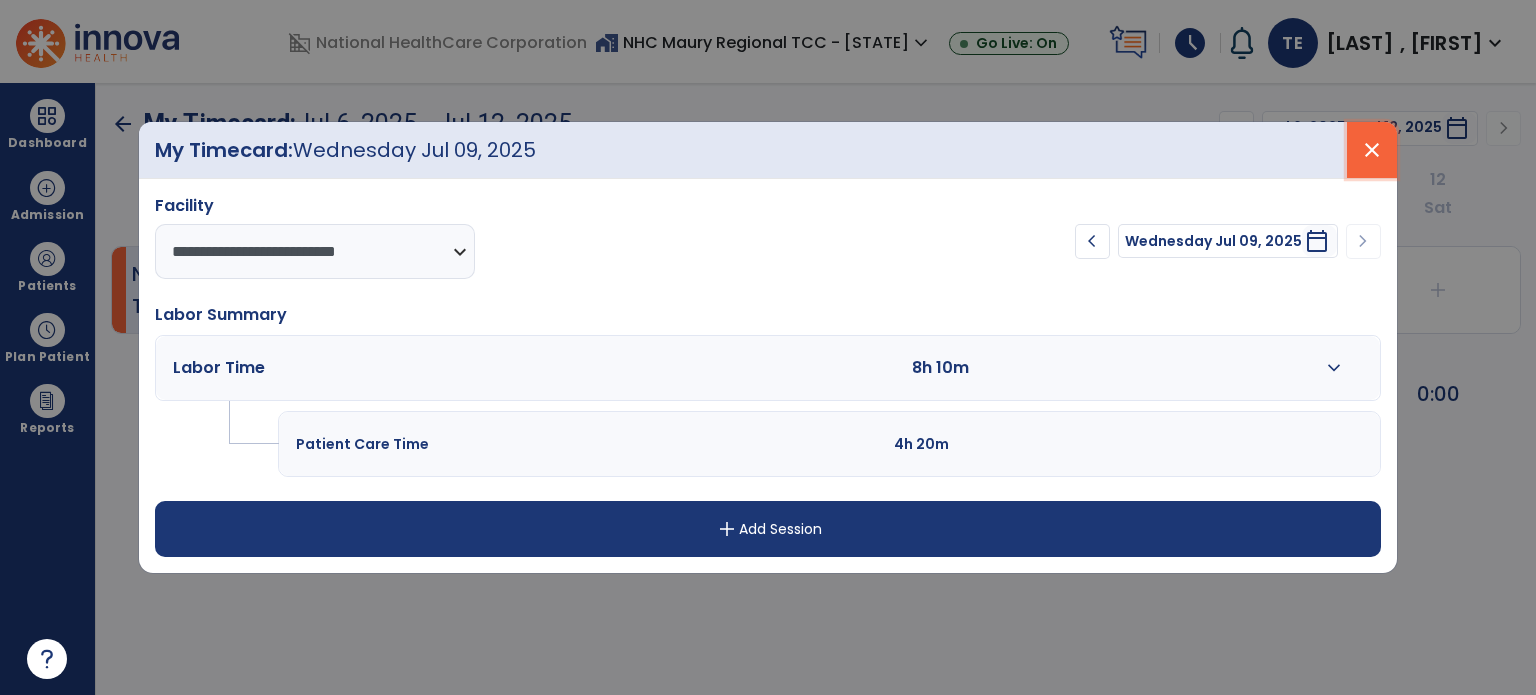 click on "close" at bounding box center (1372, 150) 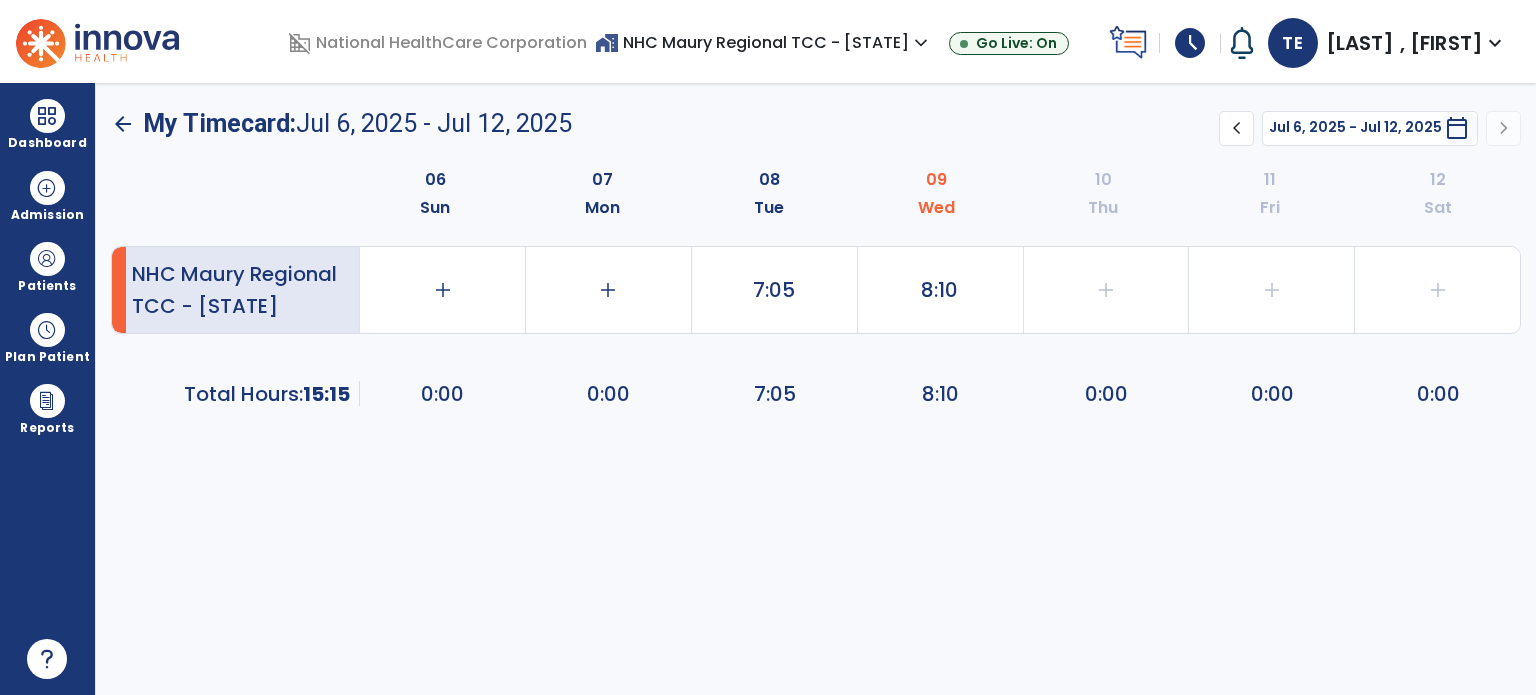 click on "arrow_back" at bounding box center (123, 124) 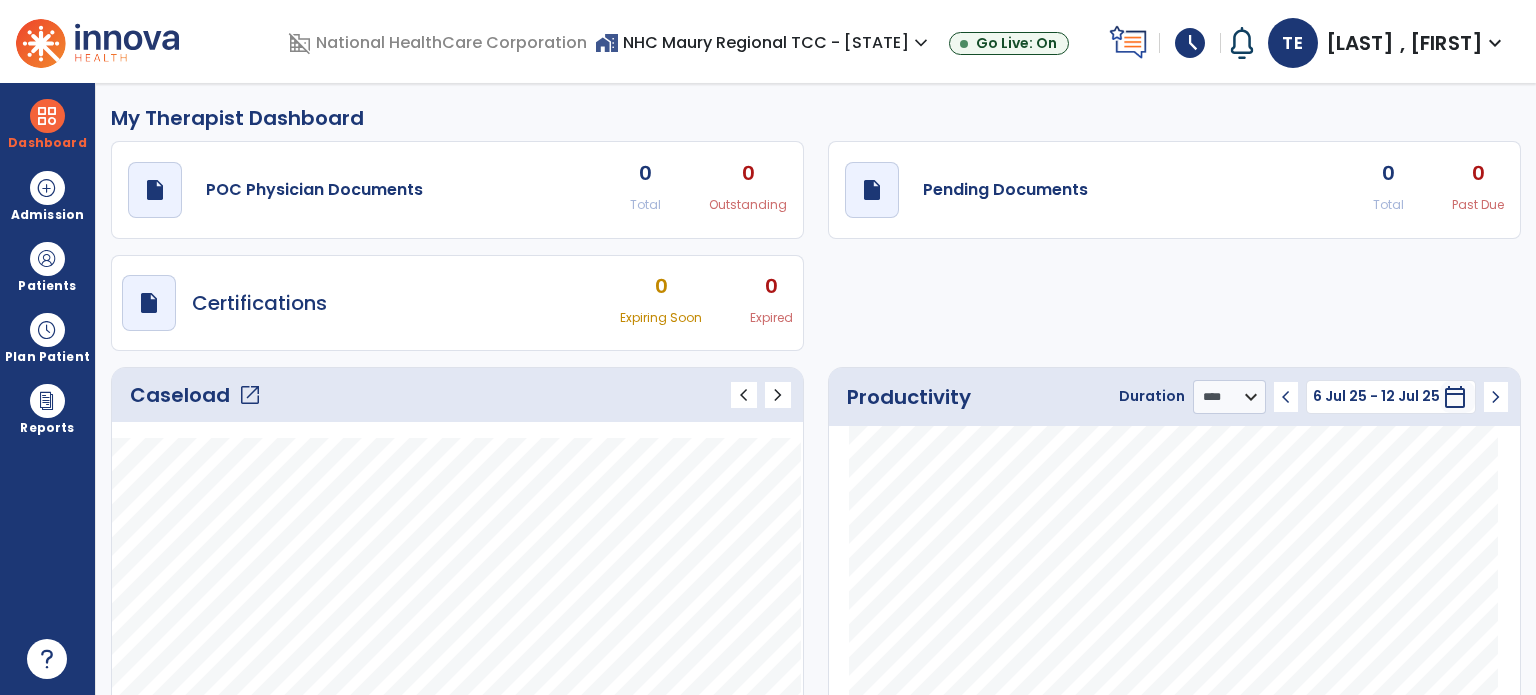 click on "[LAST] , [FIRST]" at bounding box center (1404, 43) 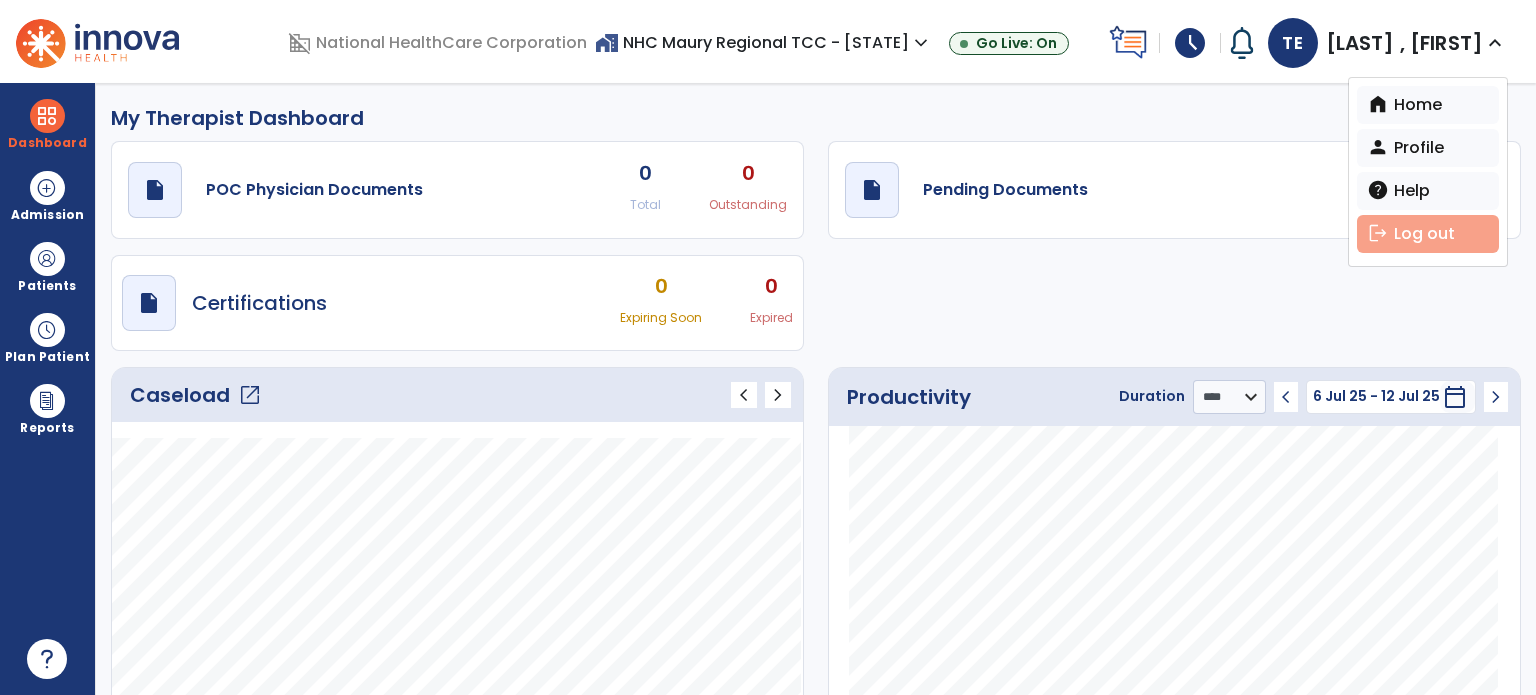 click on "logout   Log out" at bounding box center (1428, 234) 